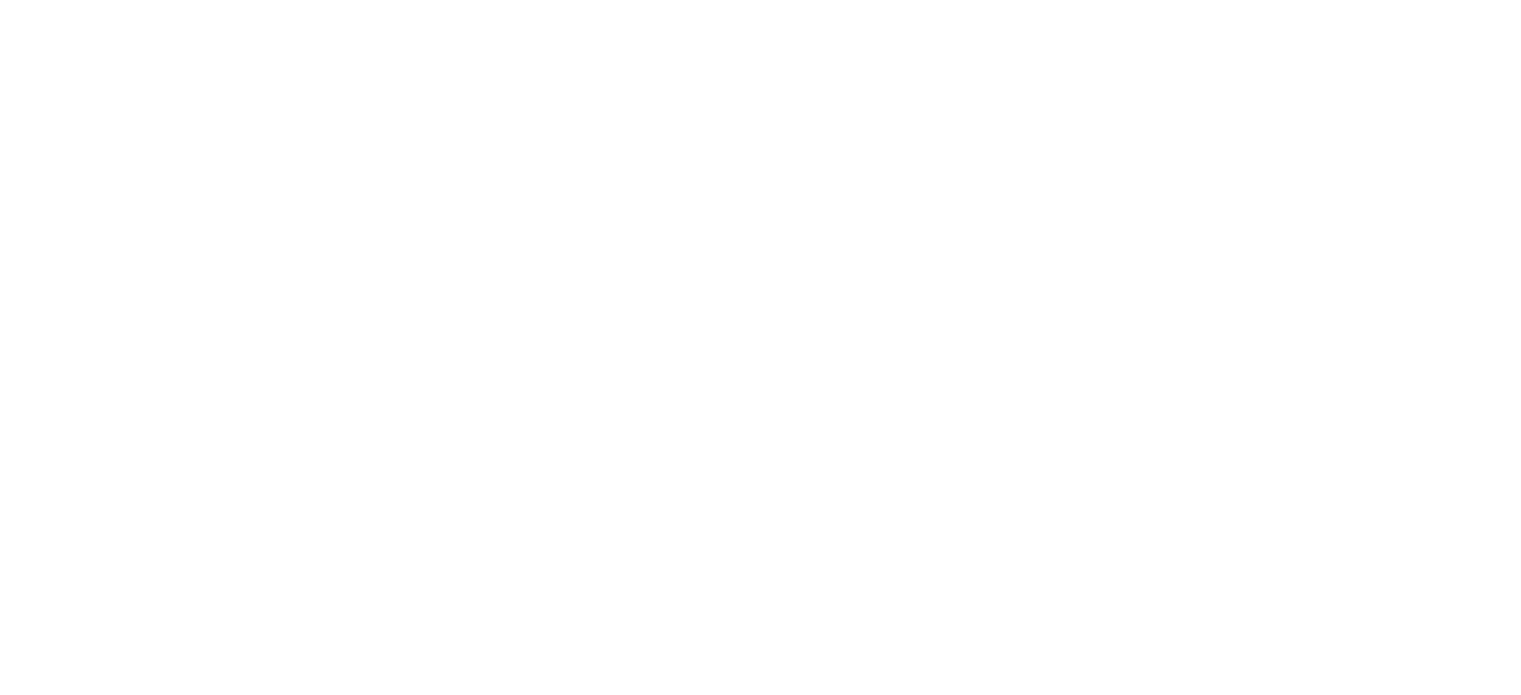 scroll, scrollTop: 0, scrollLeft: 0, axis: both 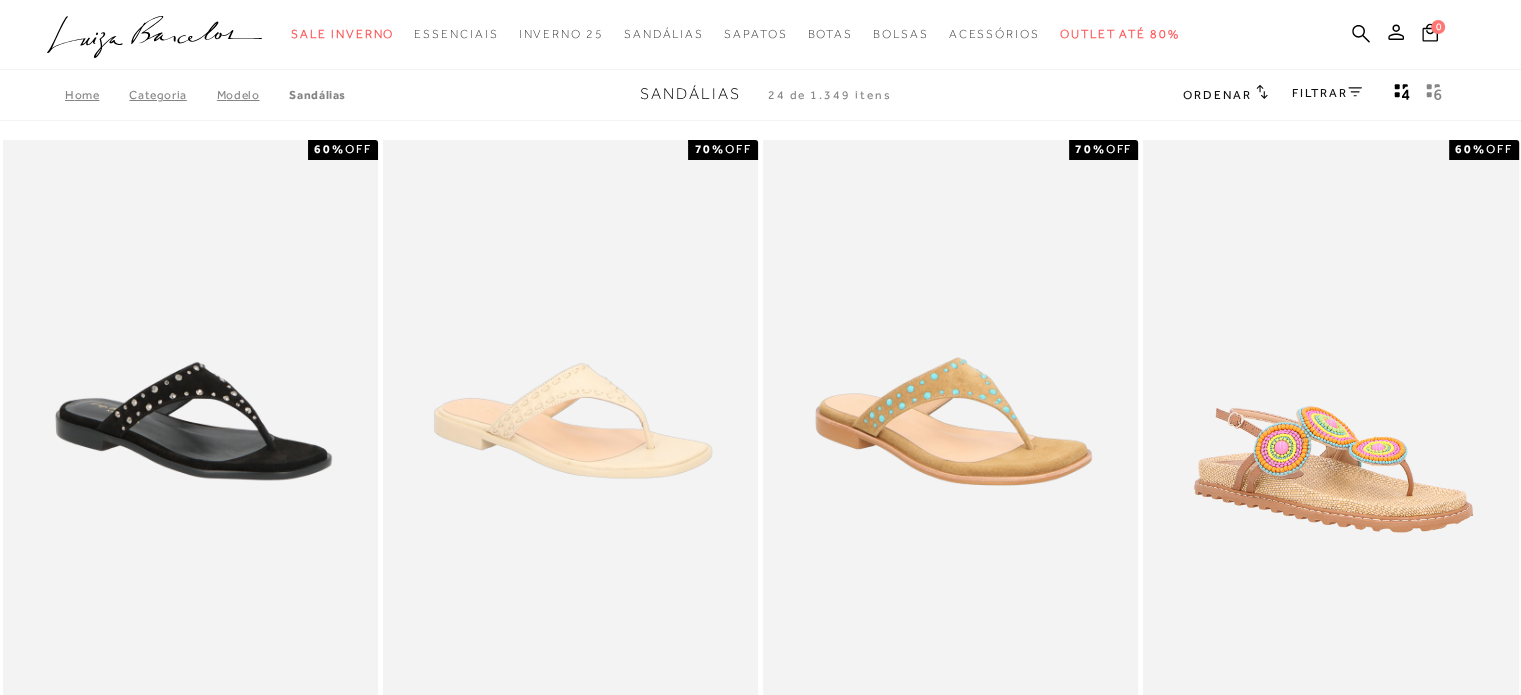 click on "Ordenar" at bounding box center (1217, 95) 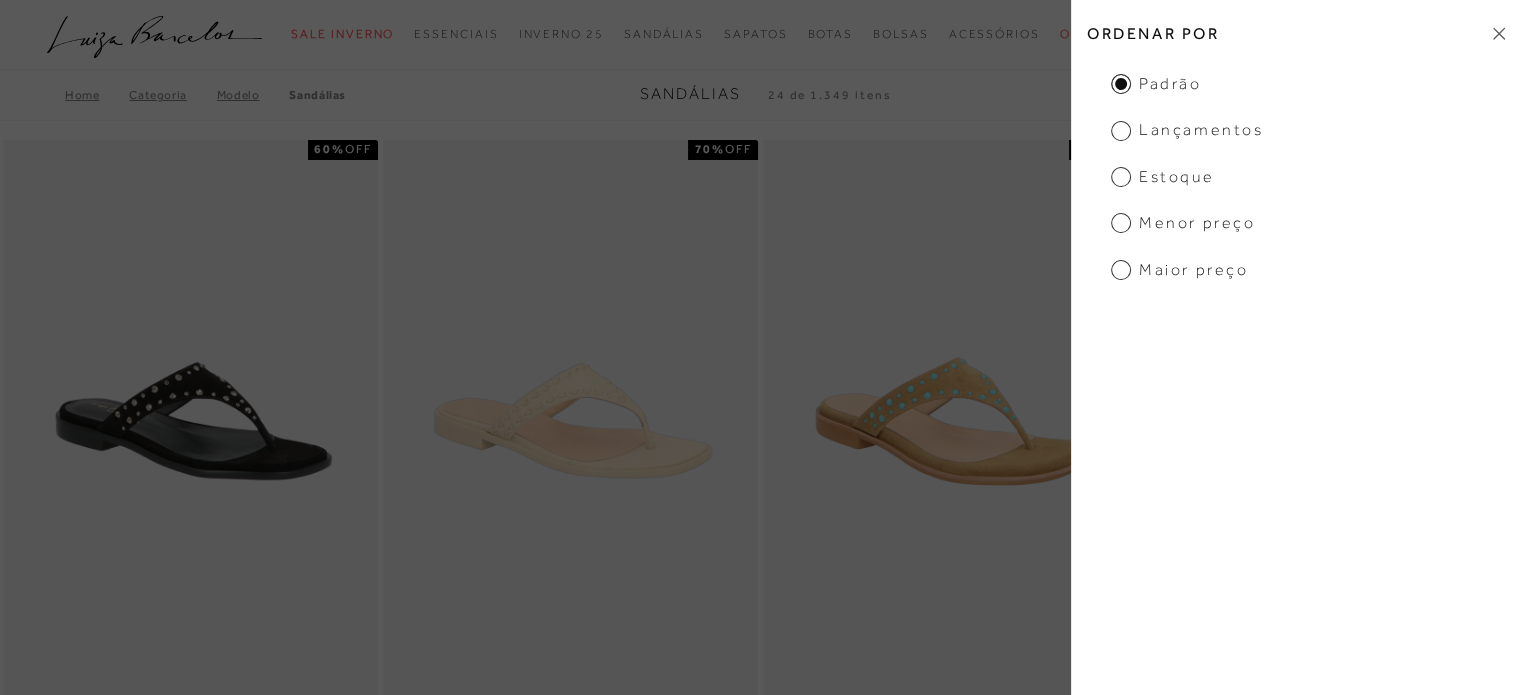 click on "Menor preço" at bounding box center (1183, 223) 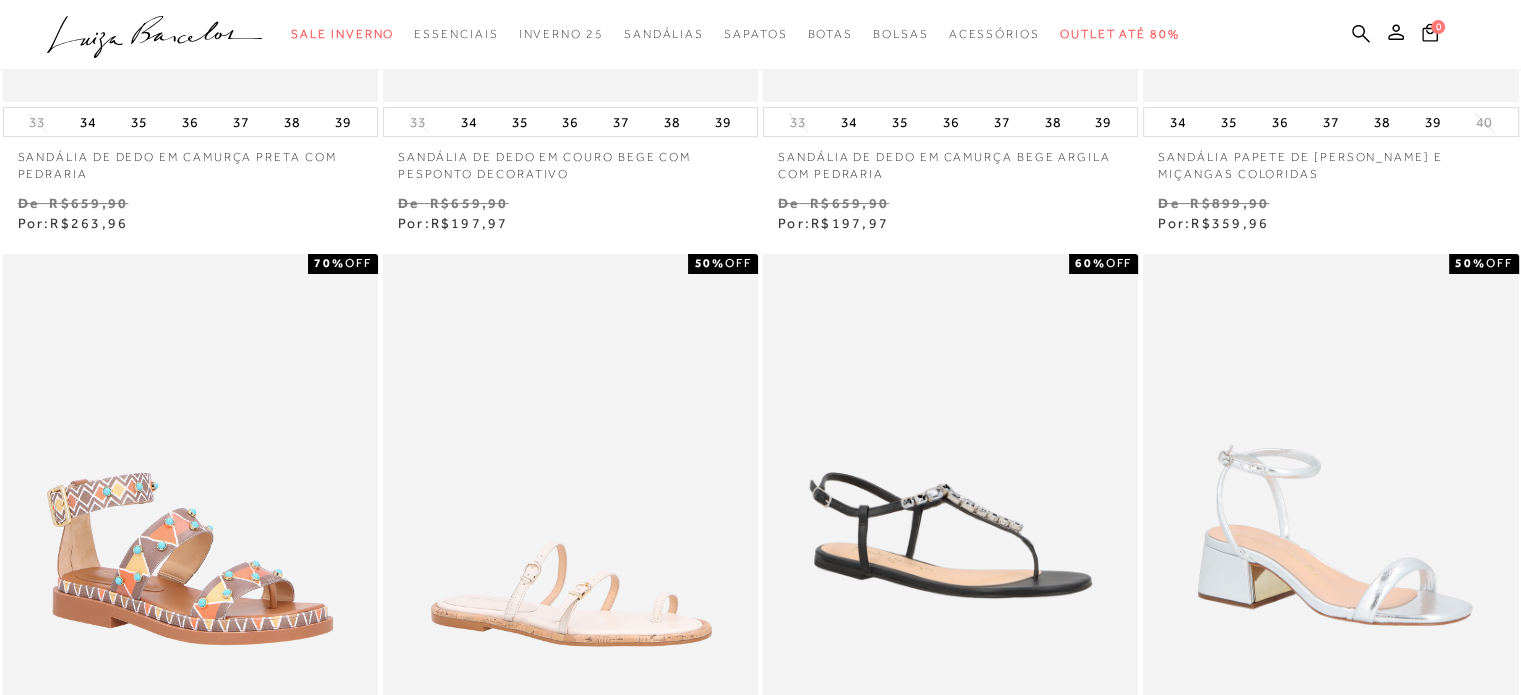 scroll, scrollTop: 614, scrollLeft: 0, axis: vertical 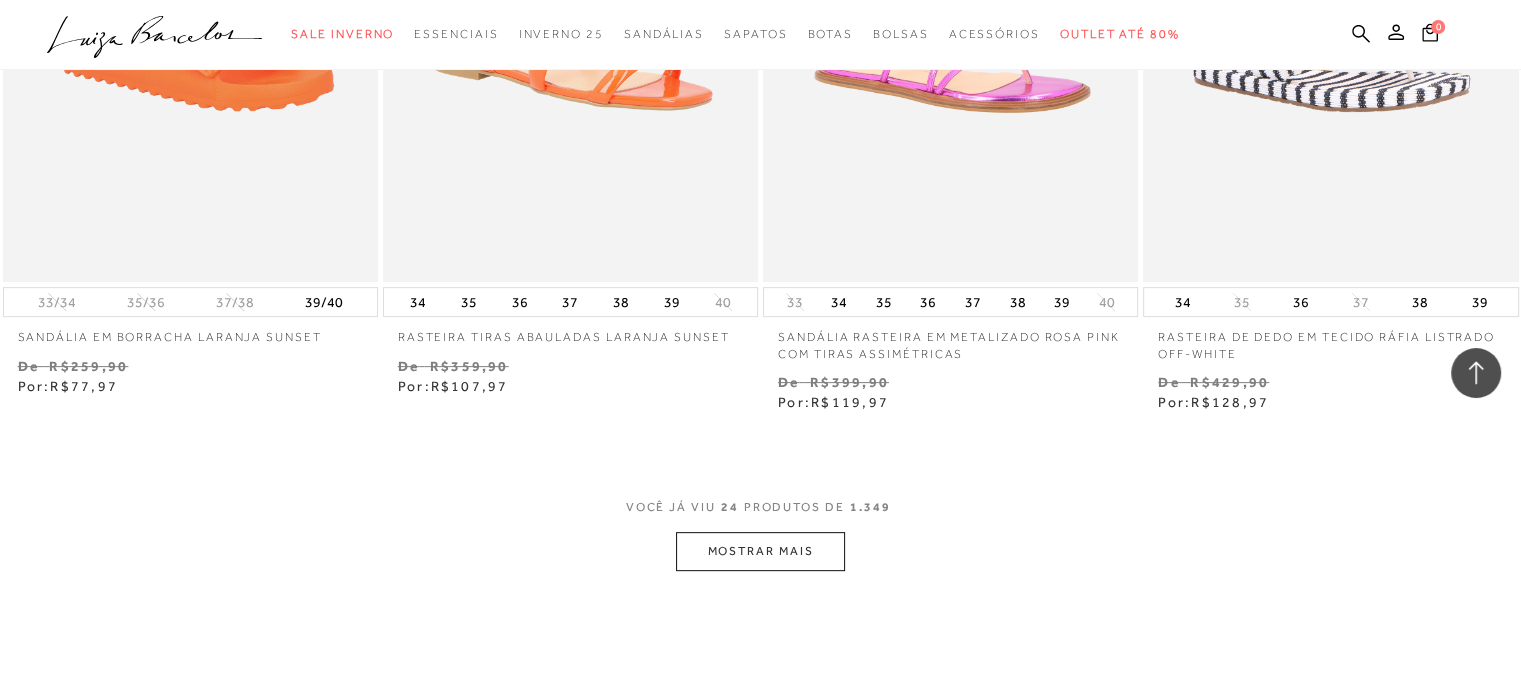 click on "MOSTRAR MAIS" at bounding box center [760, 551] 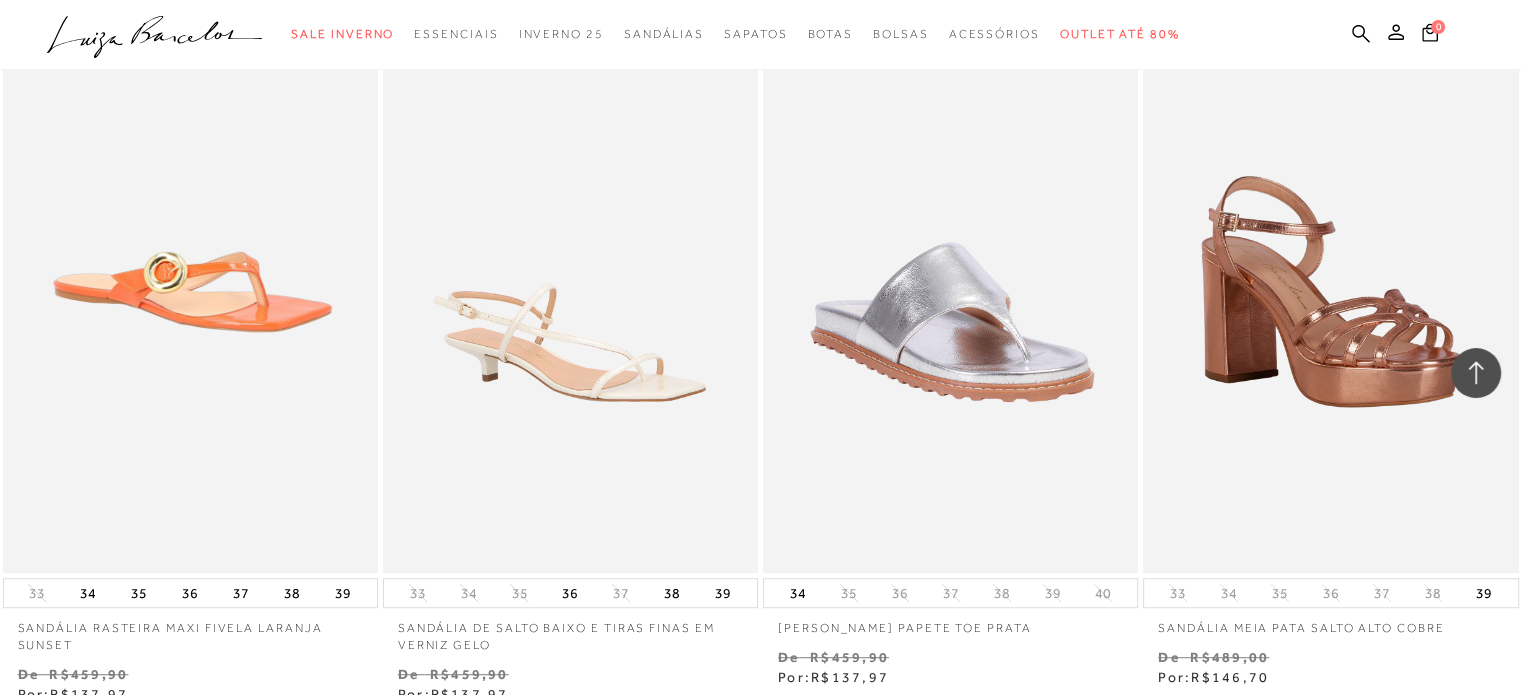 scroll, scrollTop: 8688, scrollLeft: 0, axis: vertical 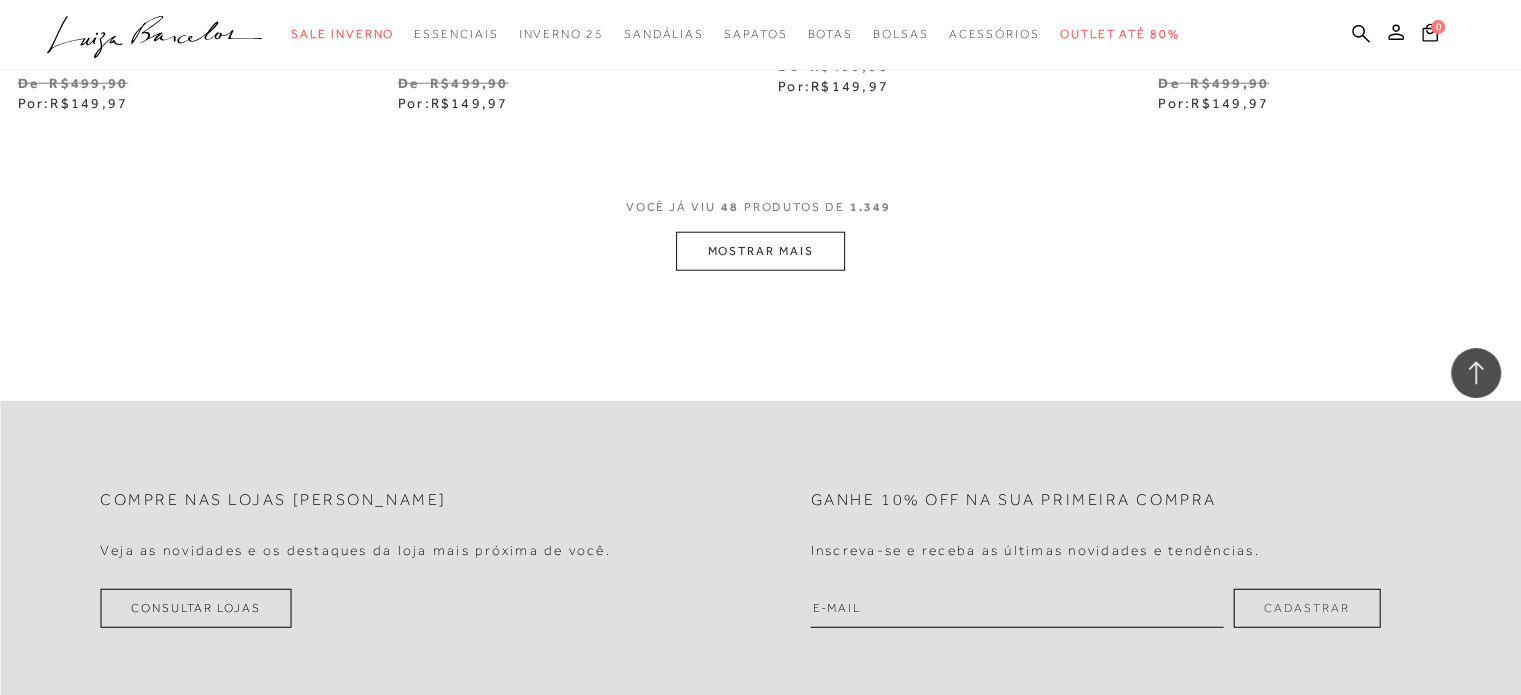 click on "MOSTRAR MAIS" at bounding box center [760, 251] 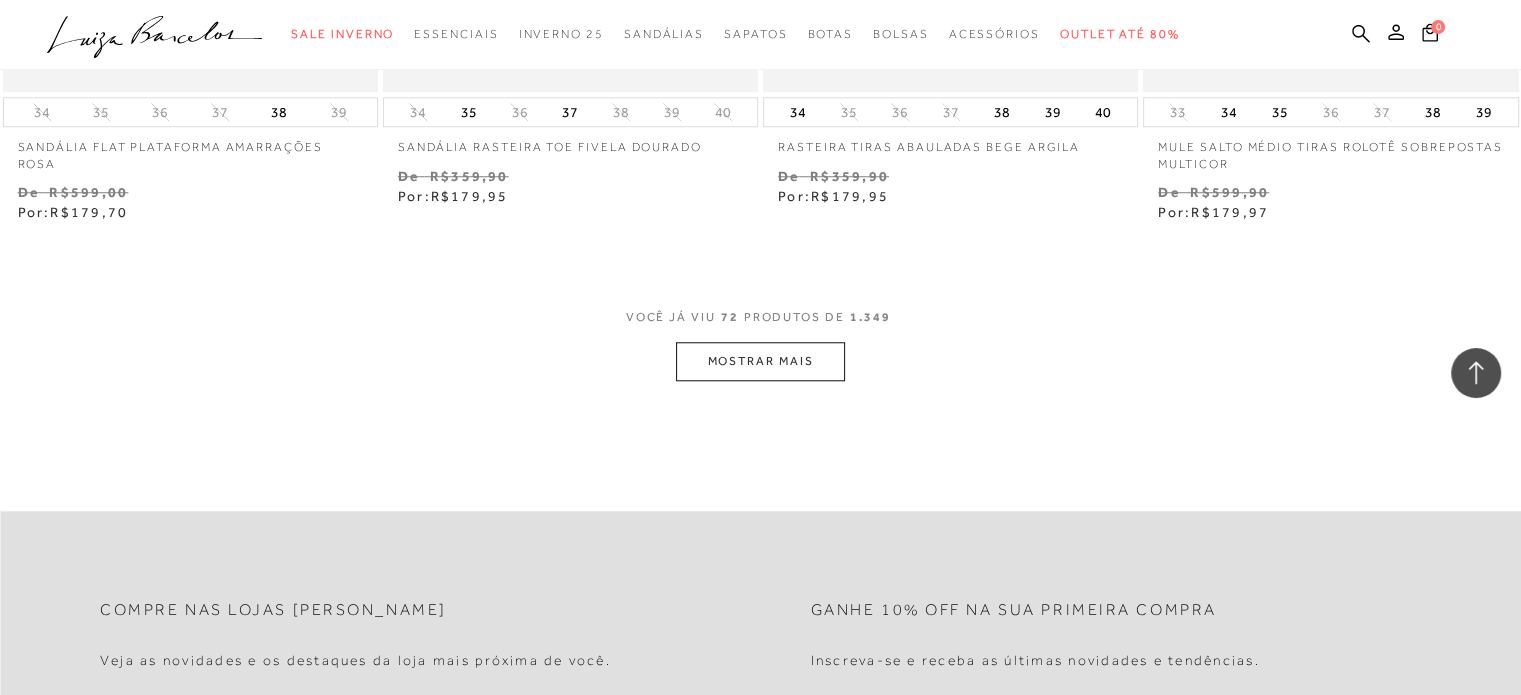 scroll, scrollTop: 16990, scrollLeft: 0, axis: vertical 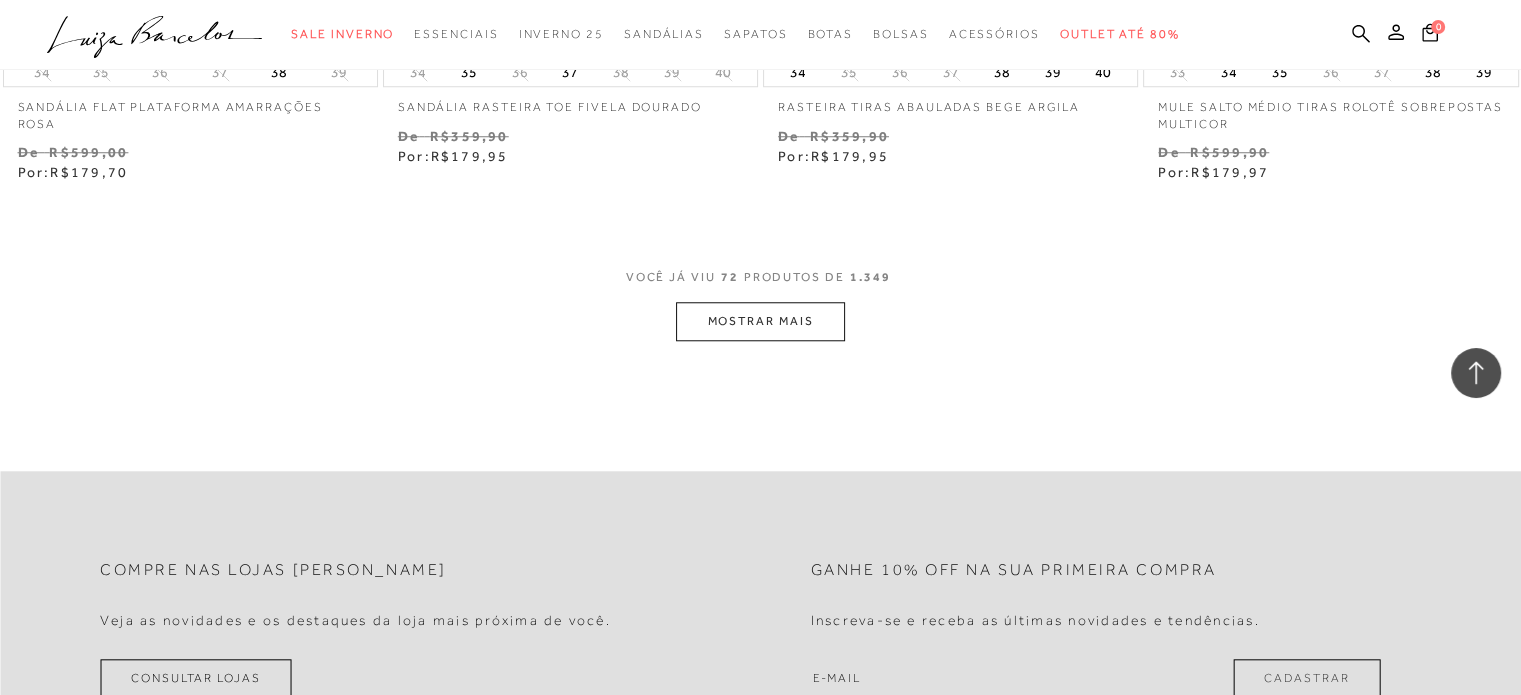 click on "MOSTRAR MAIS" at bounding box center [760, 321] 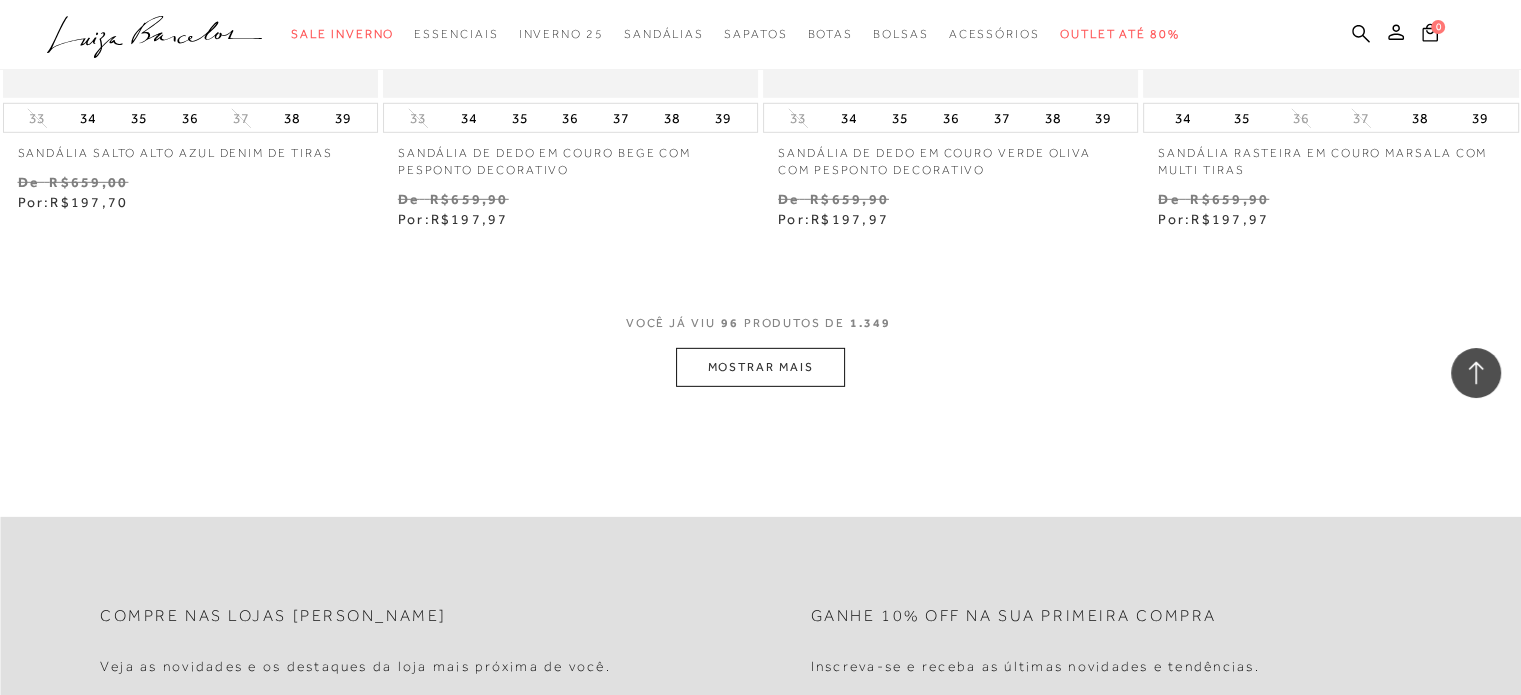scroll, scrollTop: 21295, scrollLeft: 0, axis: vertical 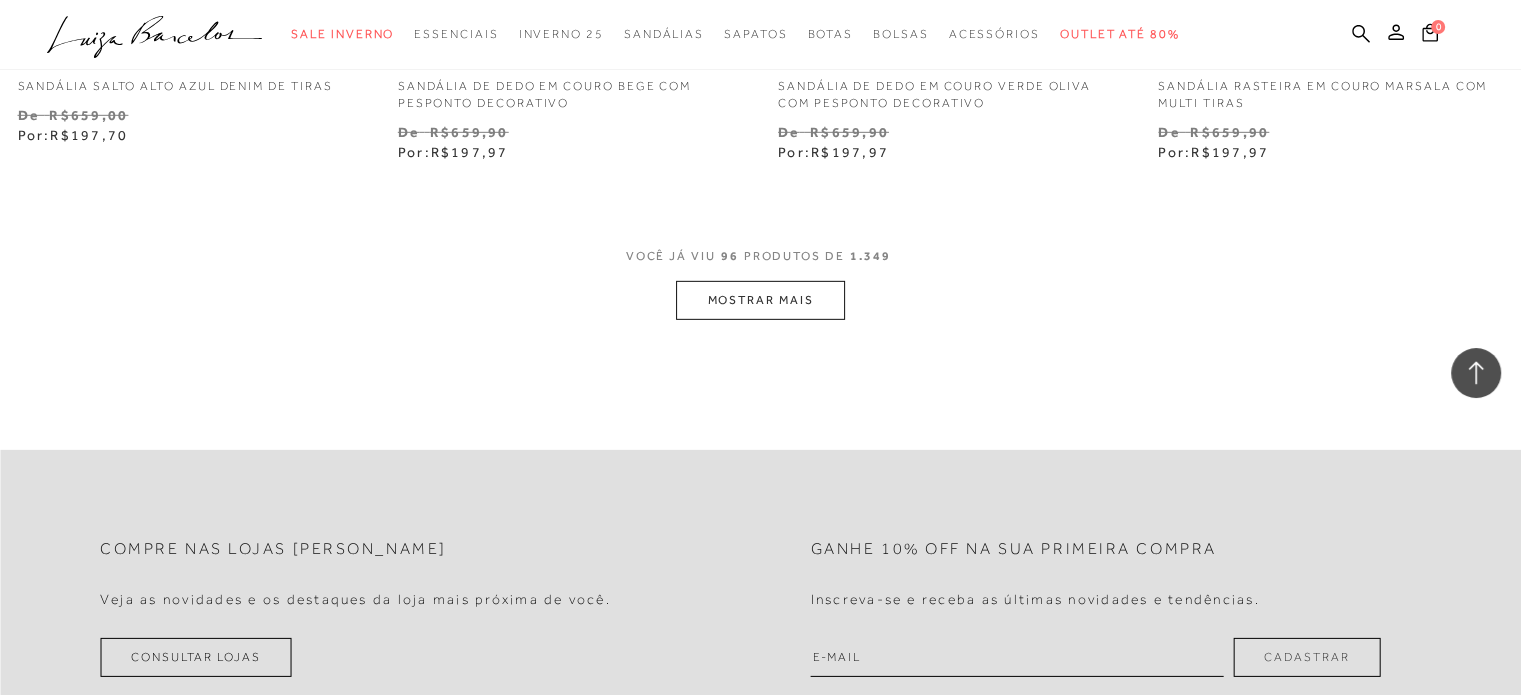 click on "MOSTRAR MAIS" at bounding box center (760, 300) 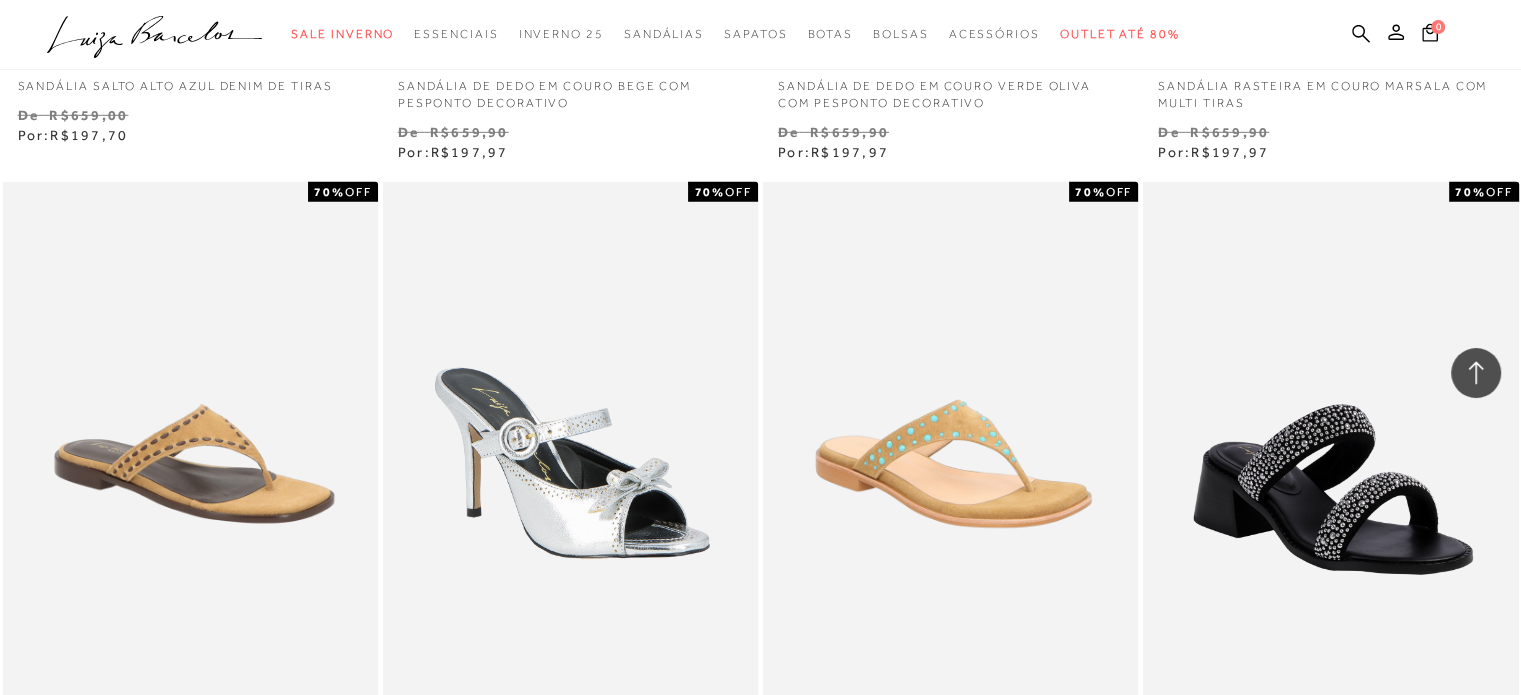 type 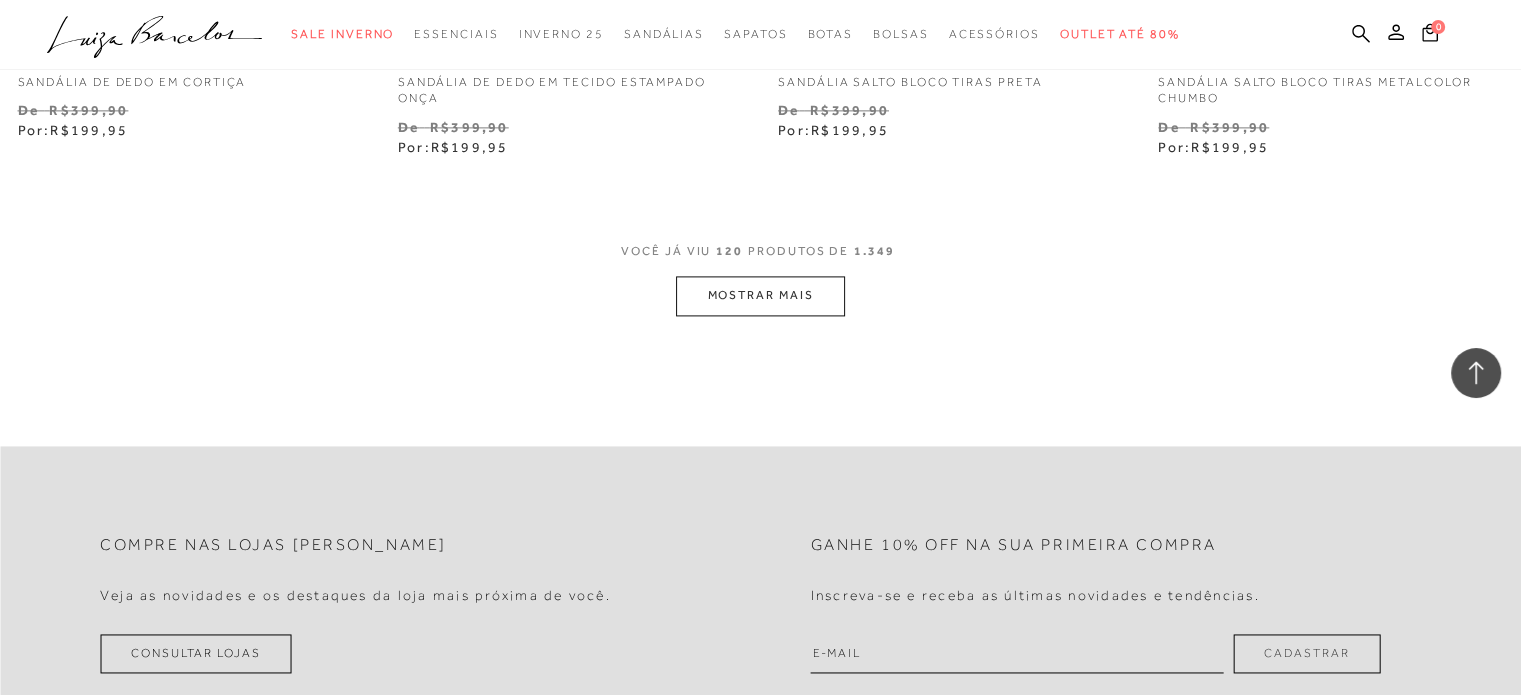 scroll, scrollTop: 25615, scrollLeft: 0, axis: vertical 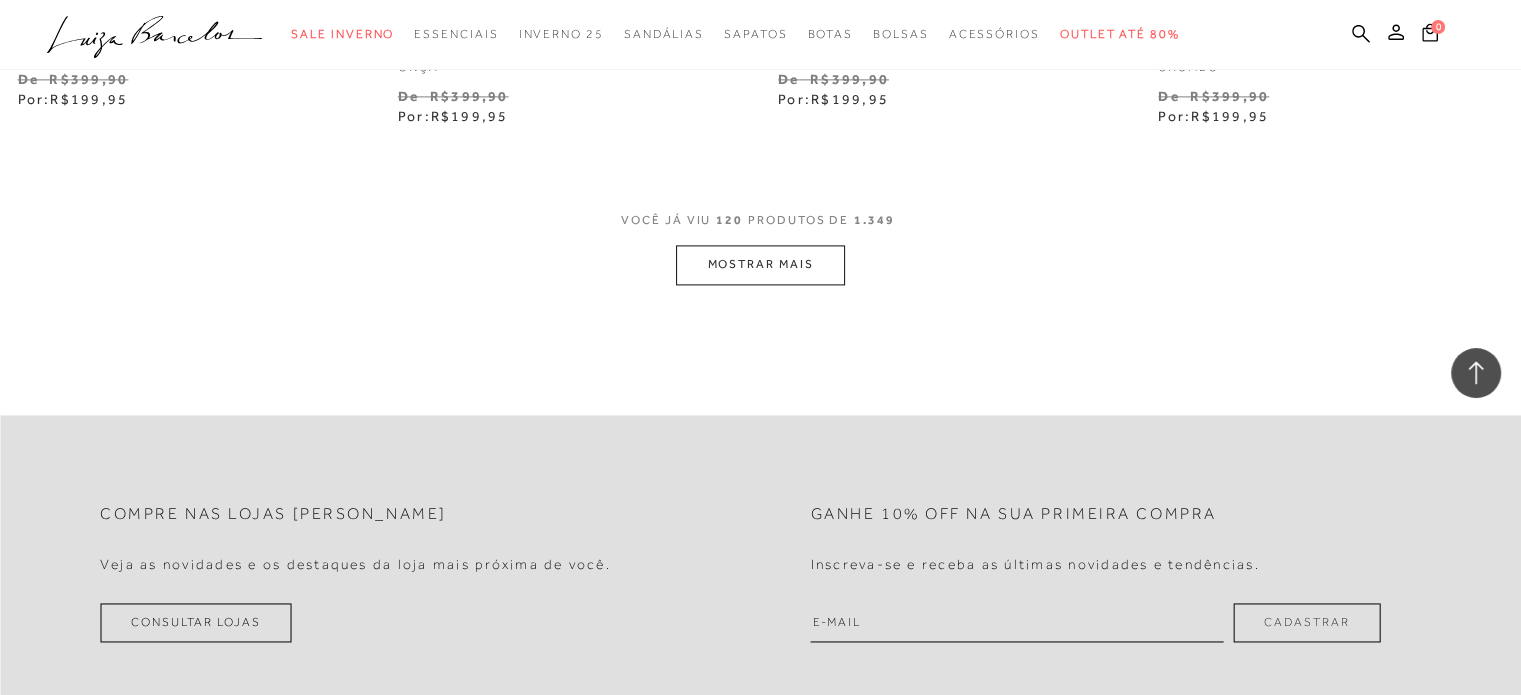 click on "MOSTRAR MAIS" at bounding box center [760, 264] 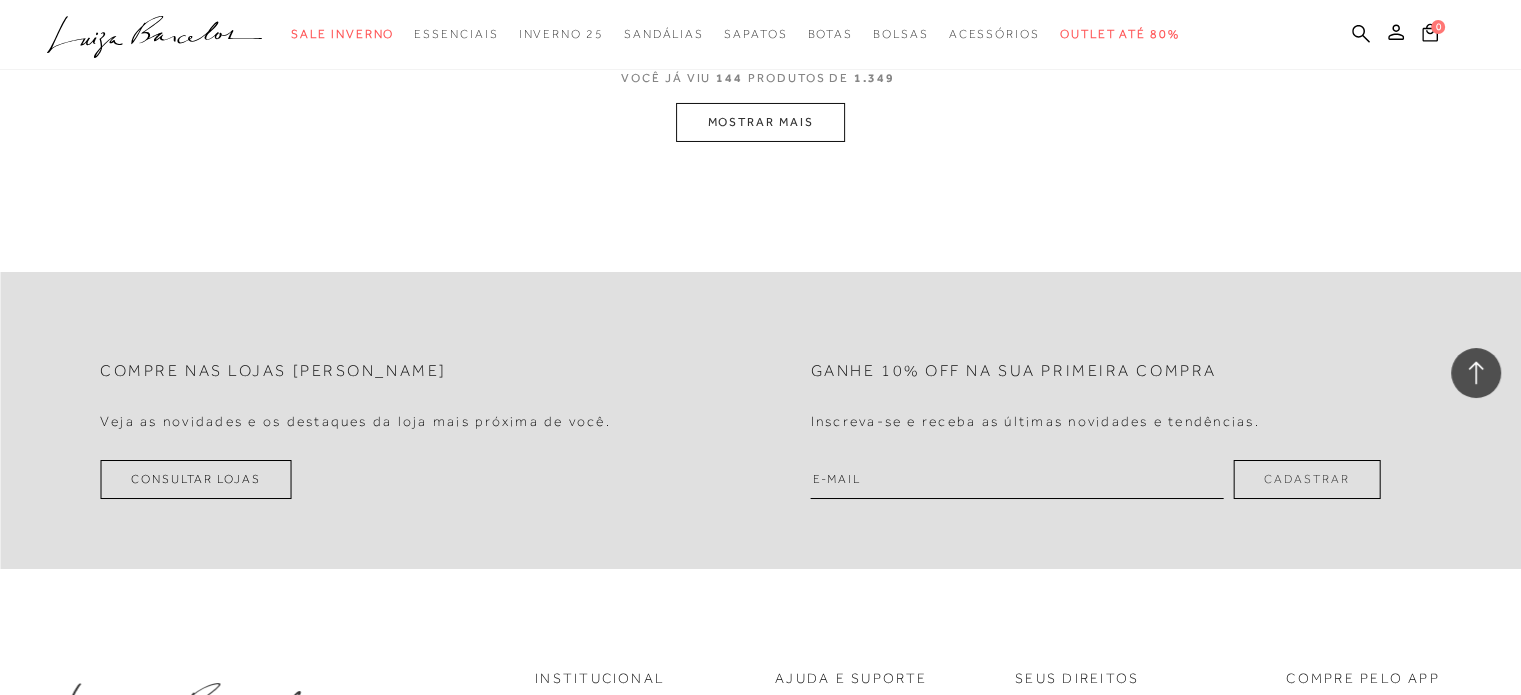 scroll, scrollTop: 30055, scrollLeft: 0, axis: vertical 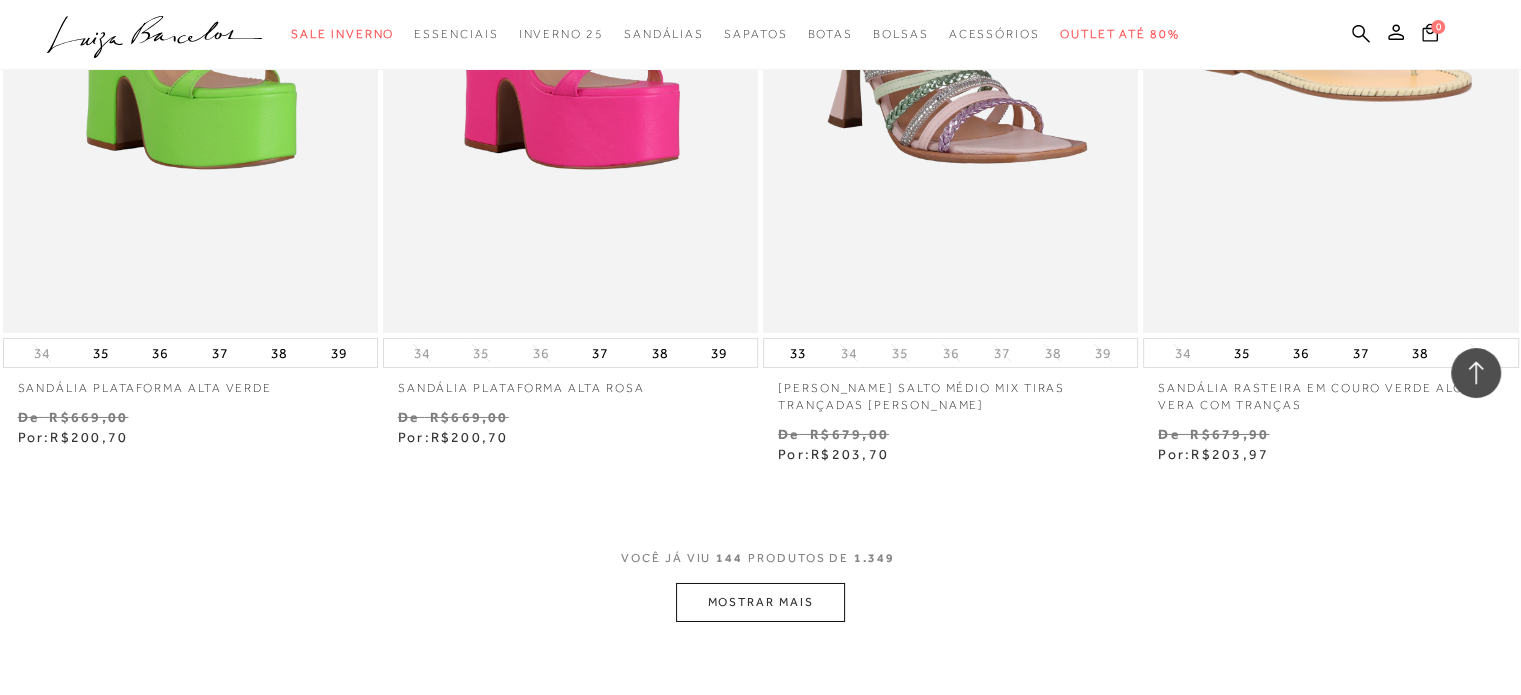 click on "MOSTRAR MAIS" at bounding box center (760, 602) 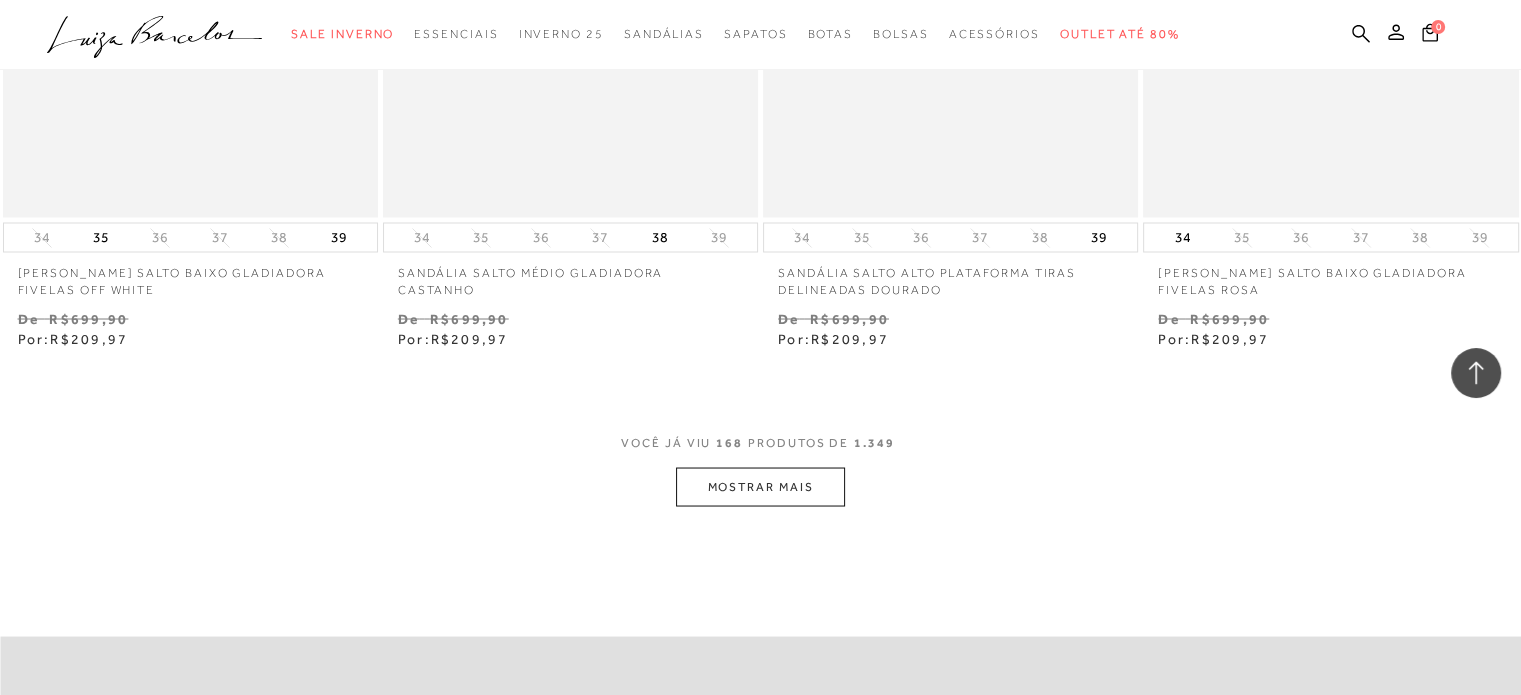 scroll, scrollTop: 34002, scrollLeft: 0, axis: vertical 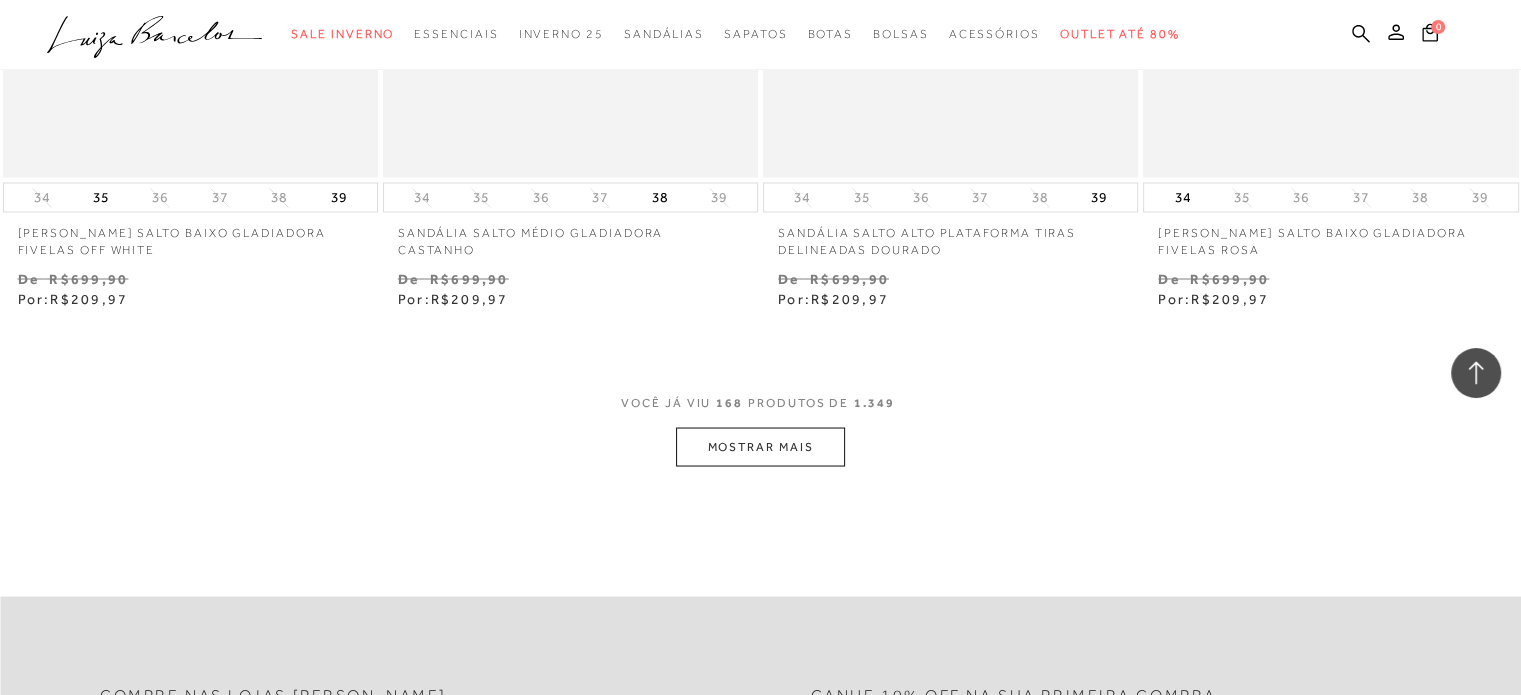 click on "MOSTRAR MAIS" at bounding box center [760, 446] 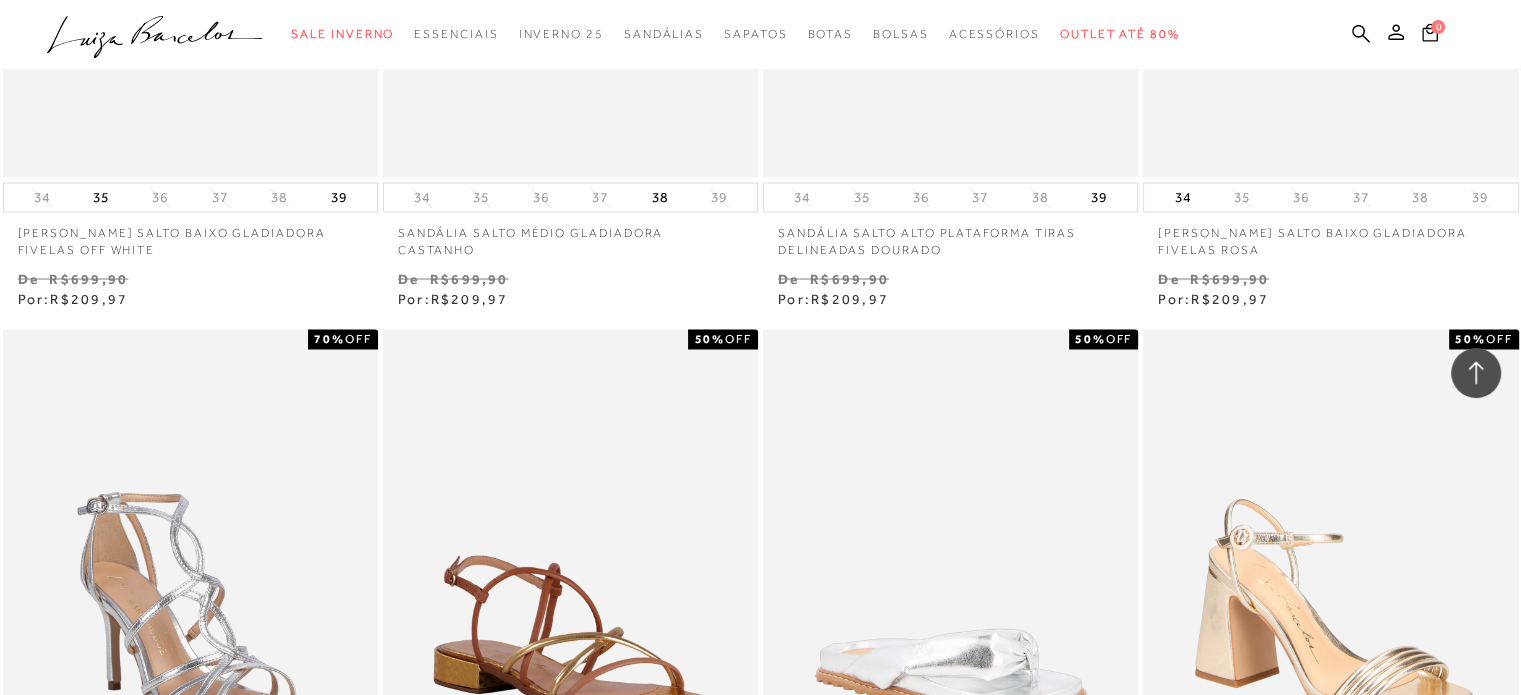 scroll, scrollTop: 35122, scrollLeft: 0, axis: vertical 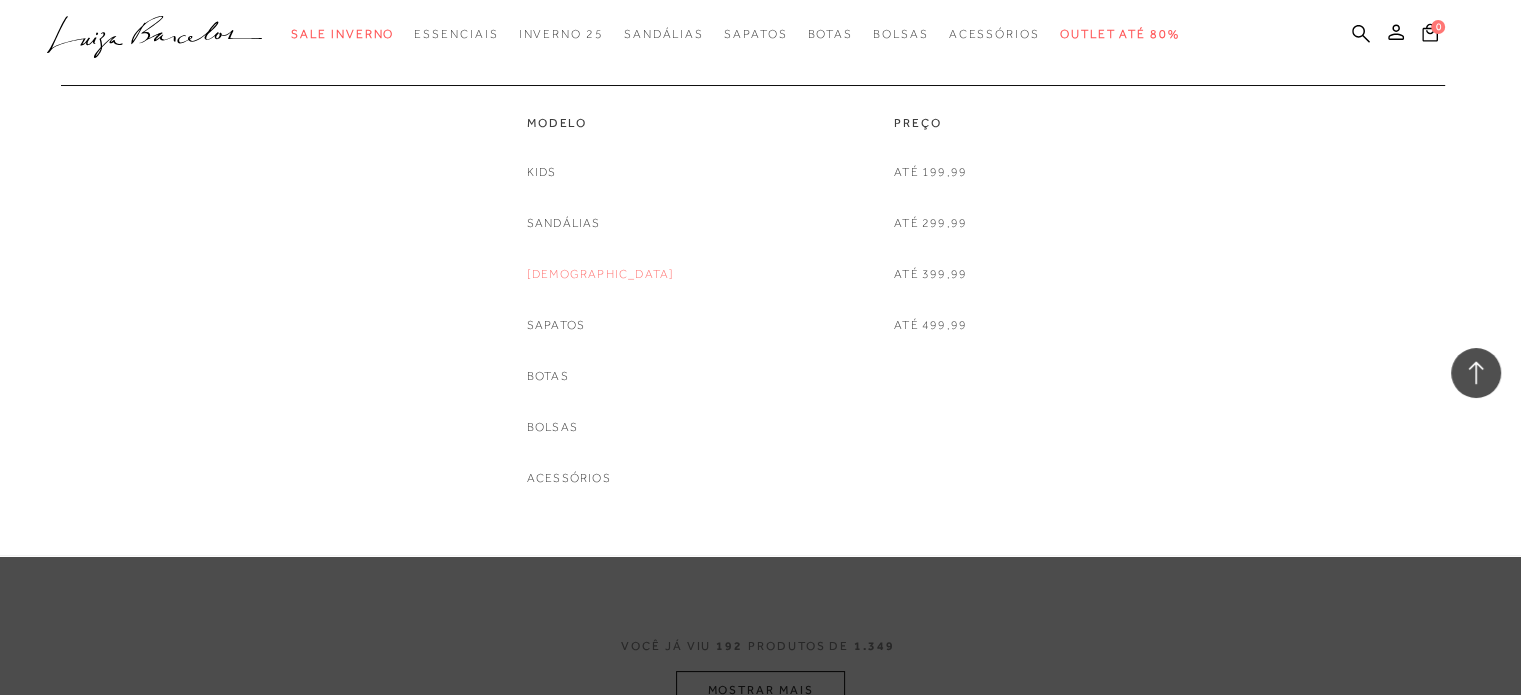 click on "[DEMOGRAPHIC_DATA]" at bounding box center (601, 274) 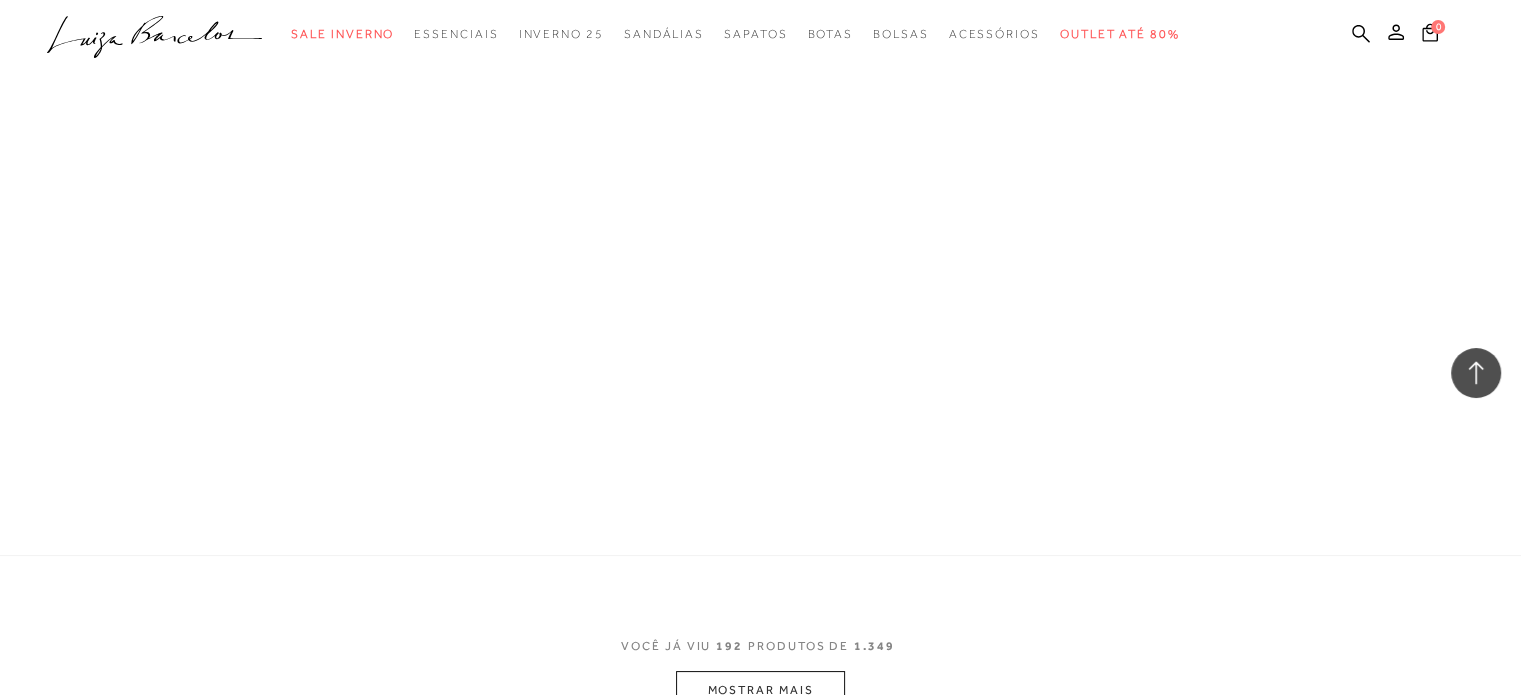 click 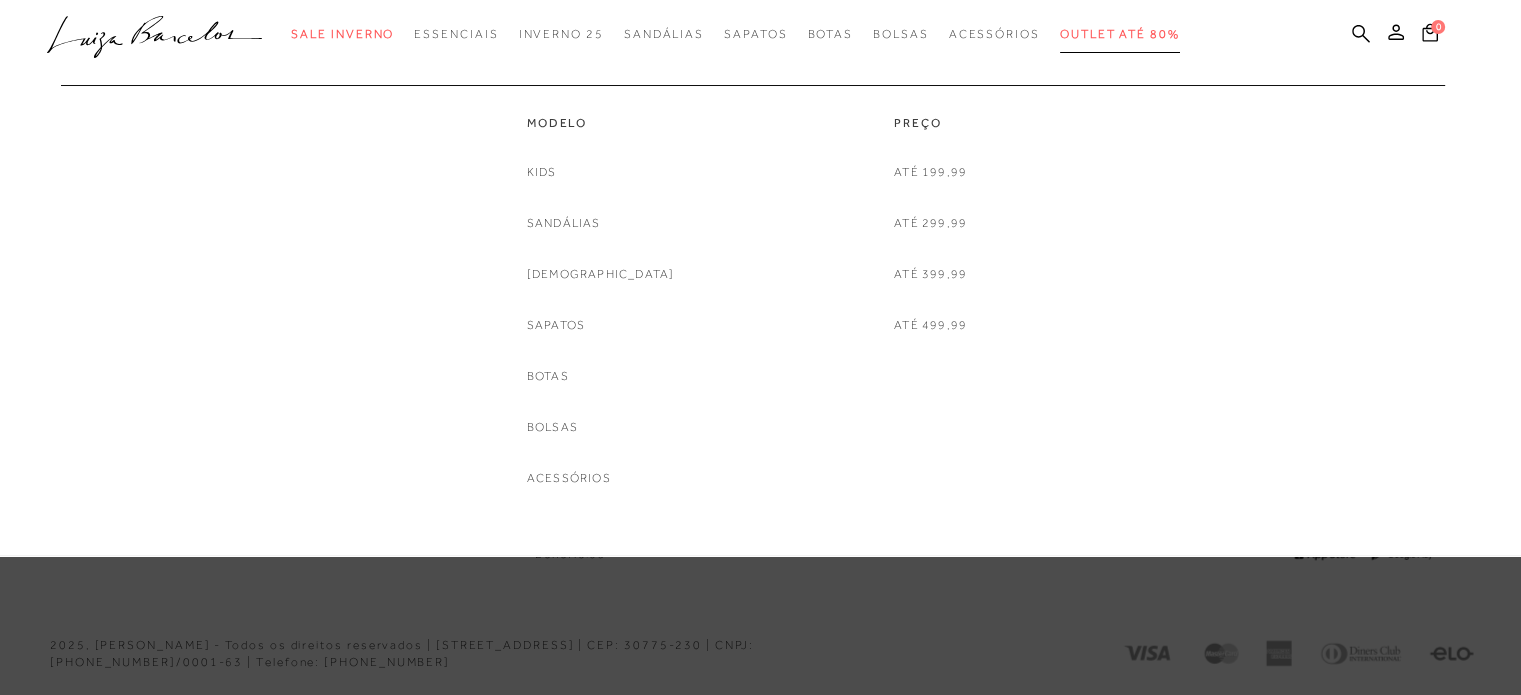 click on "Outlet até 80%" at bounding box center (1120, 34) 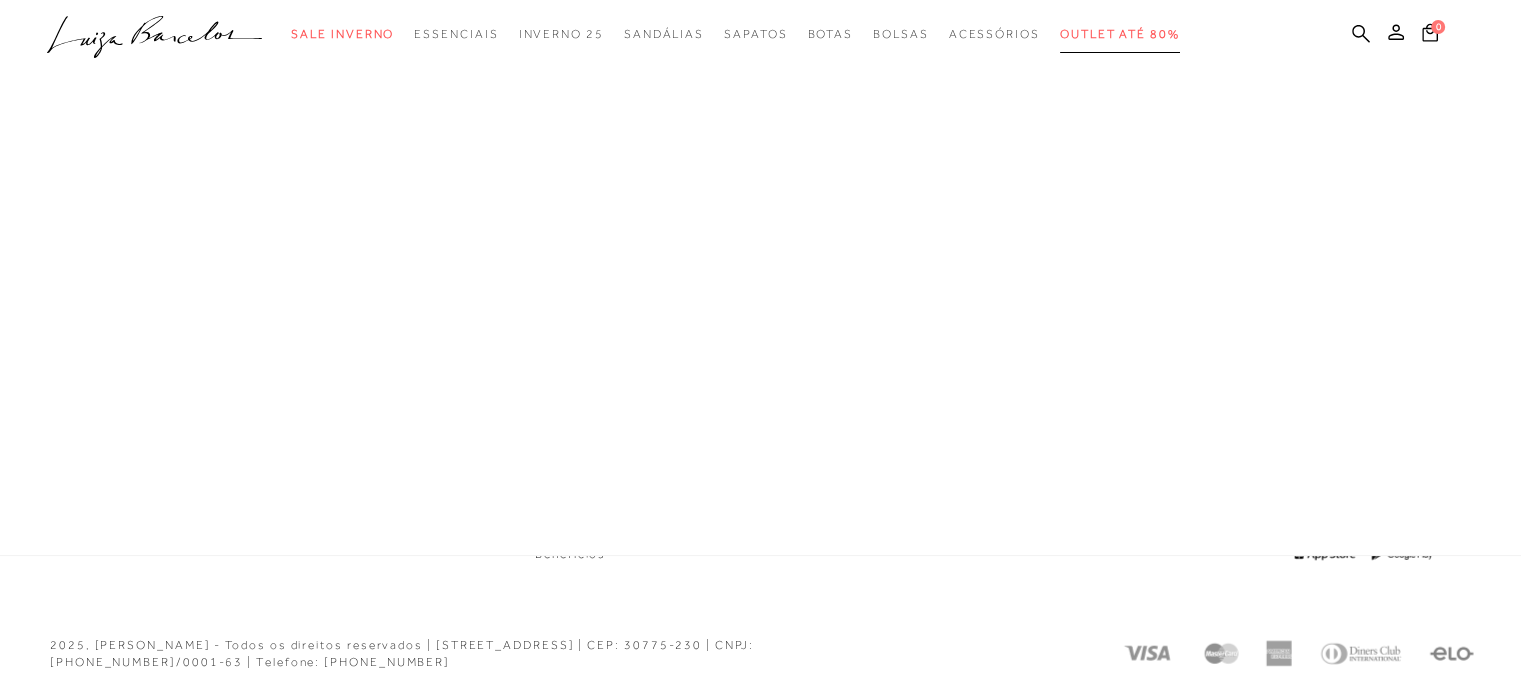scroll, scrollTop: 0, scrollLeft: 0, axis: both 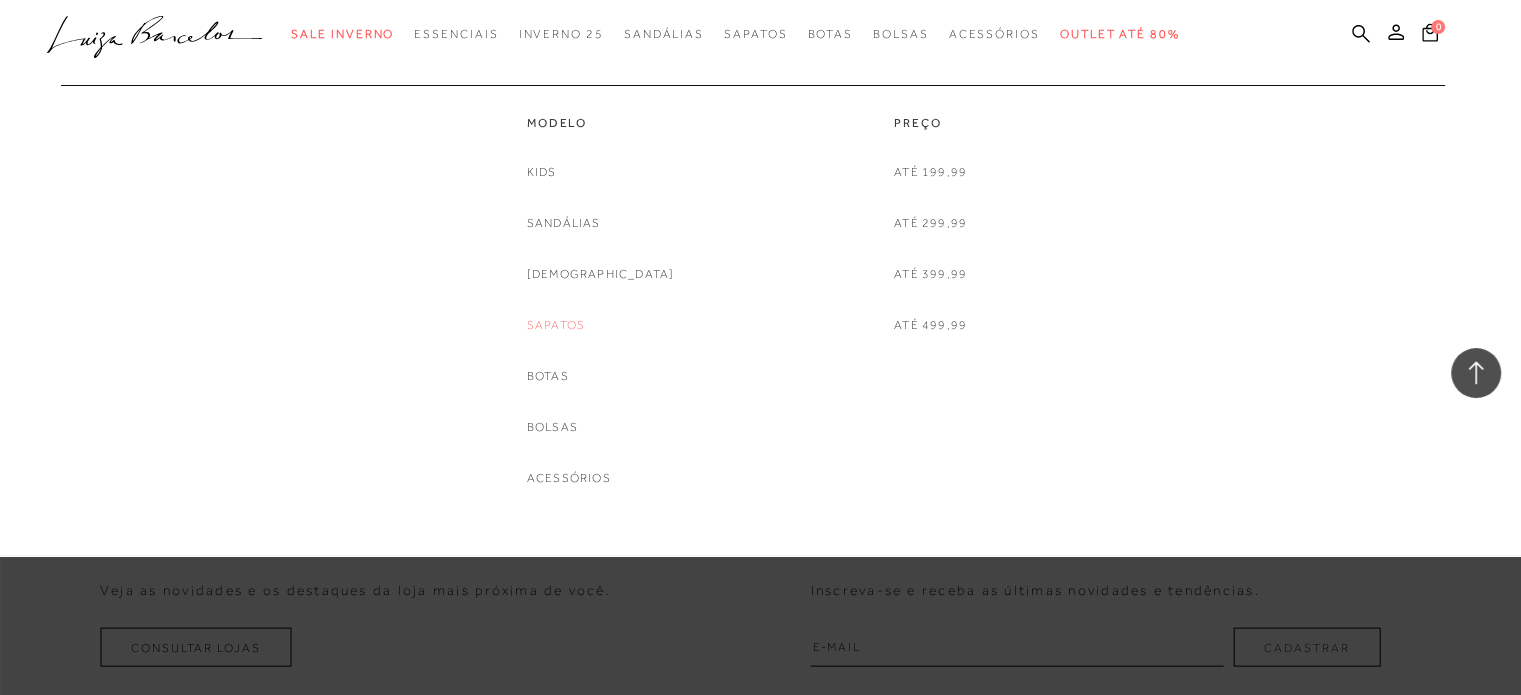 click on "Sapatos" at bounding box center [556, 325] 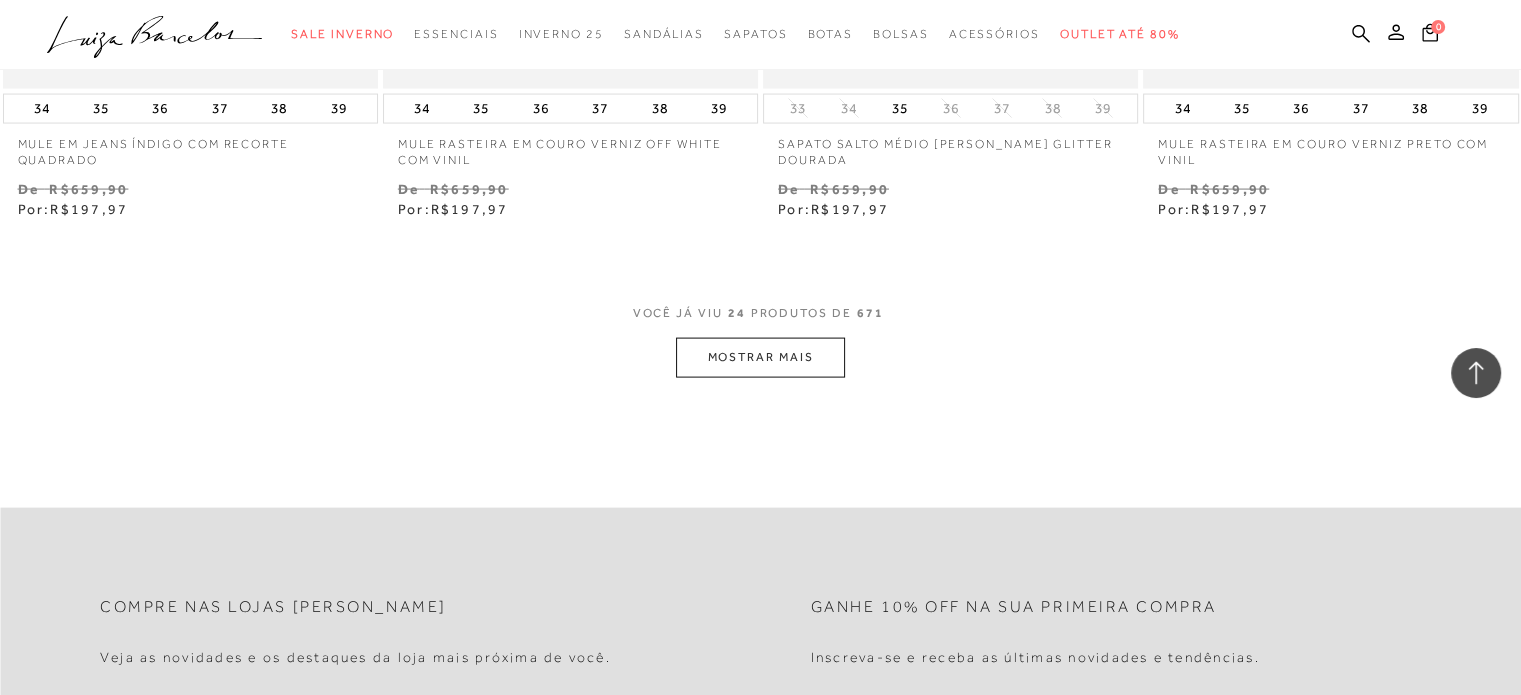 scroll, scrollTop: 4264, scrollLeft: 0, axis: vertical 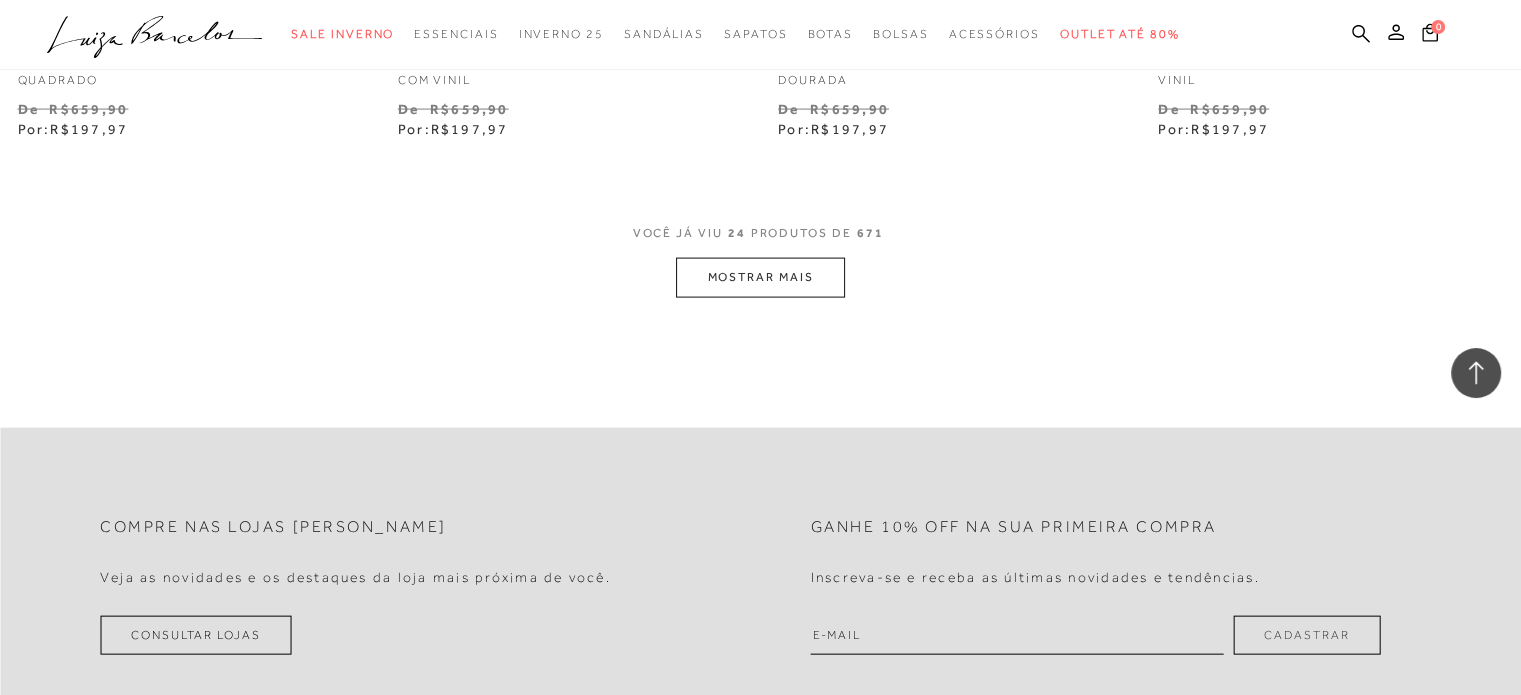 click on "MOSTRAR MAIS" at bounding box center (760, 277) 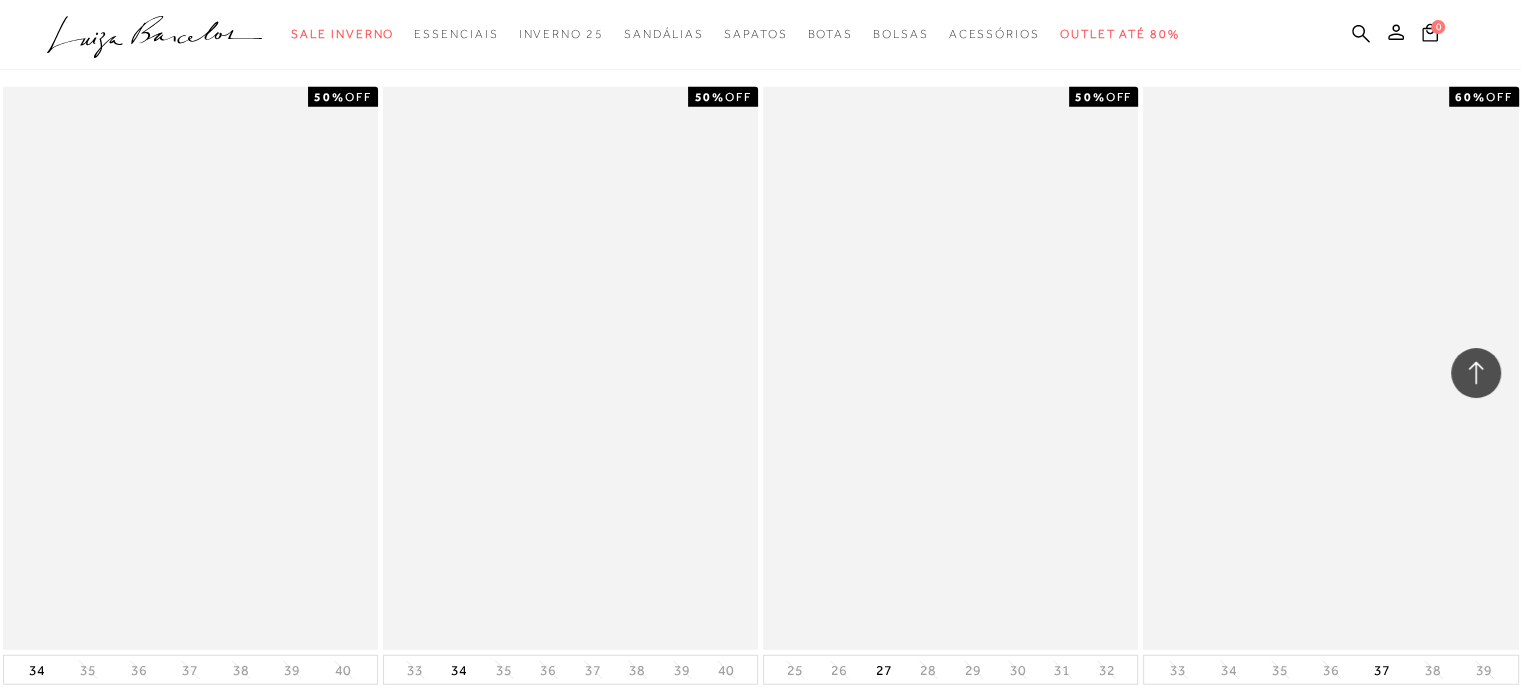 scroll, scrollTop: 5131, scrollLeft: 0, axis: vertical 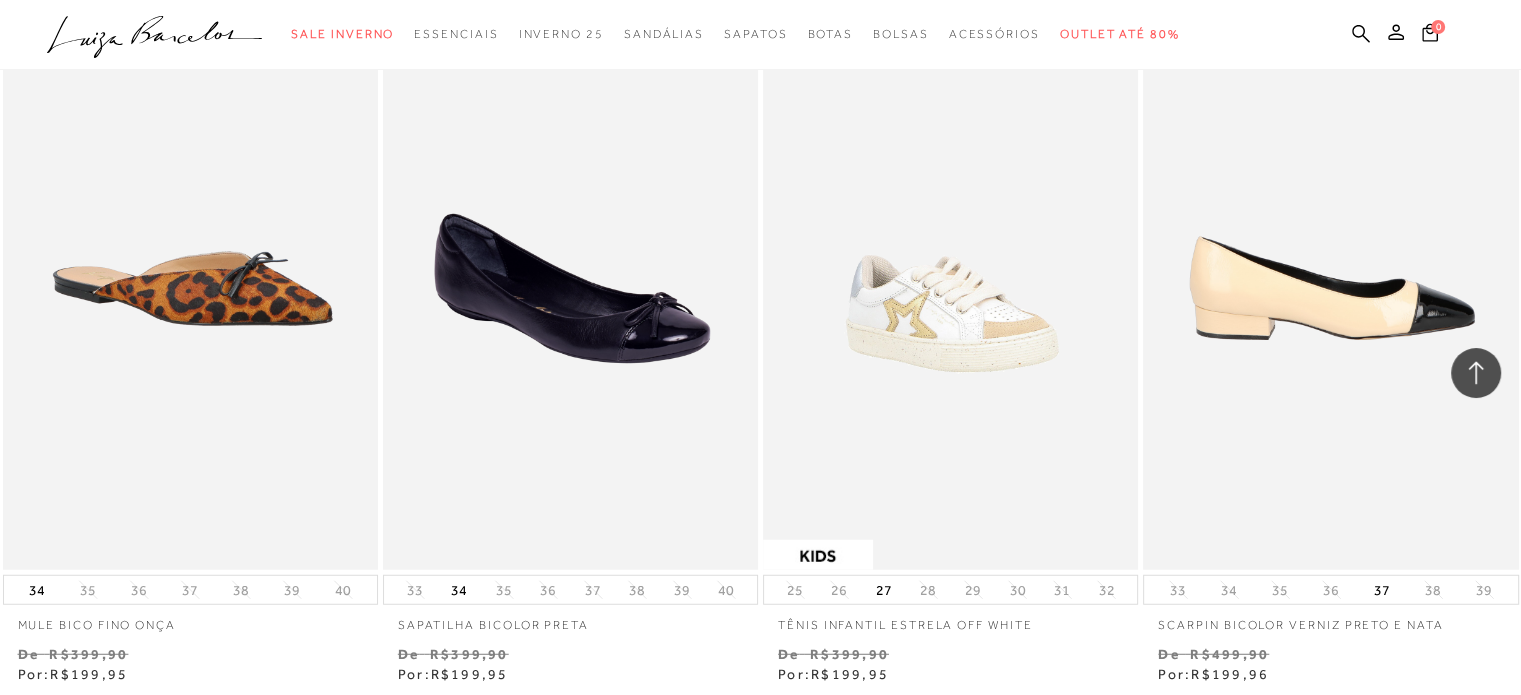 click at bounding box center [1331, 288] 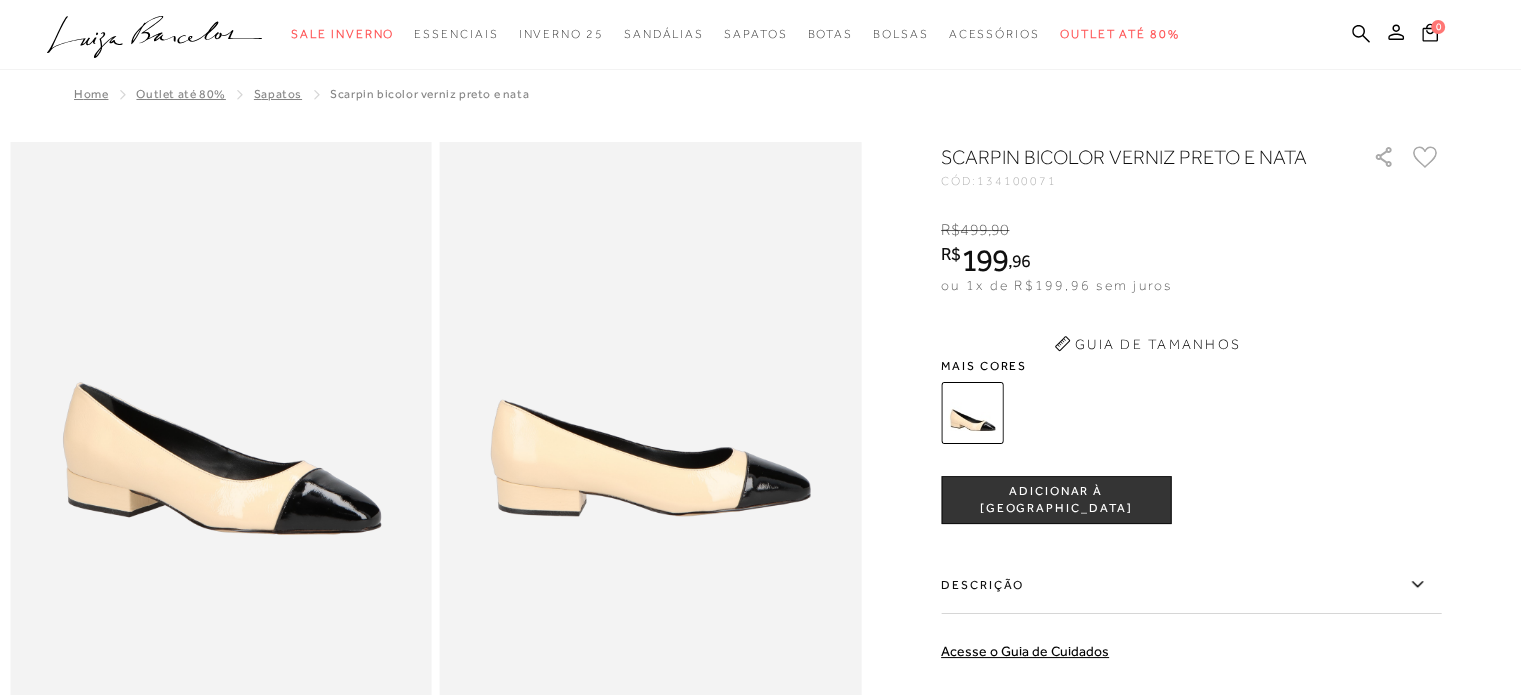 scroll, scrollTop: 0, scrollLeft: 0, axis: both 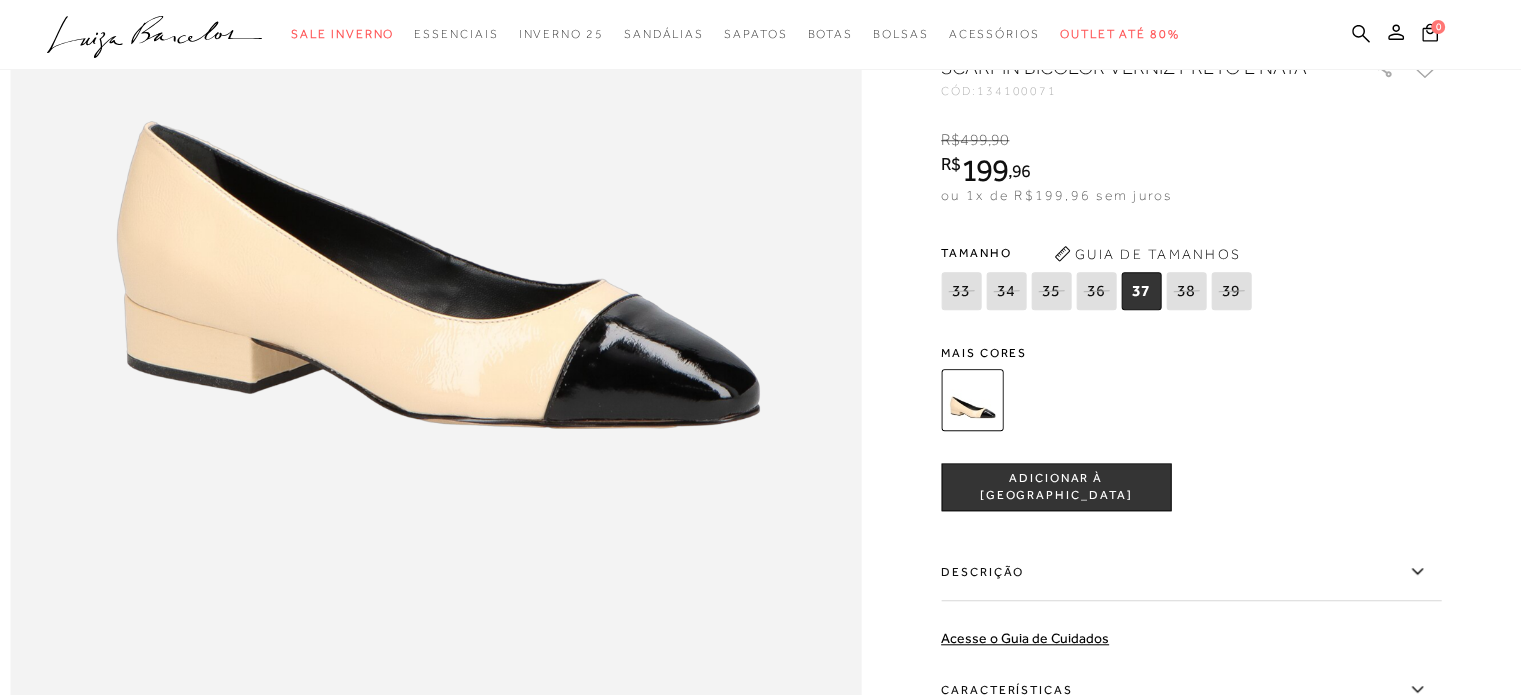 click on "ADICIONAR À [GEOGRAPHIC_DATA]" at bounding box center [1056, 487] 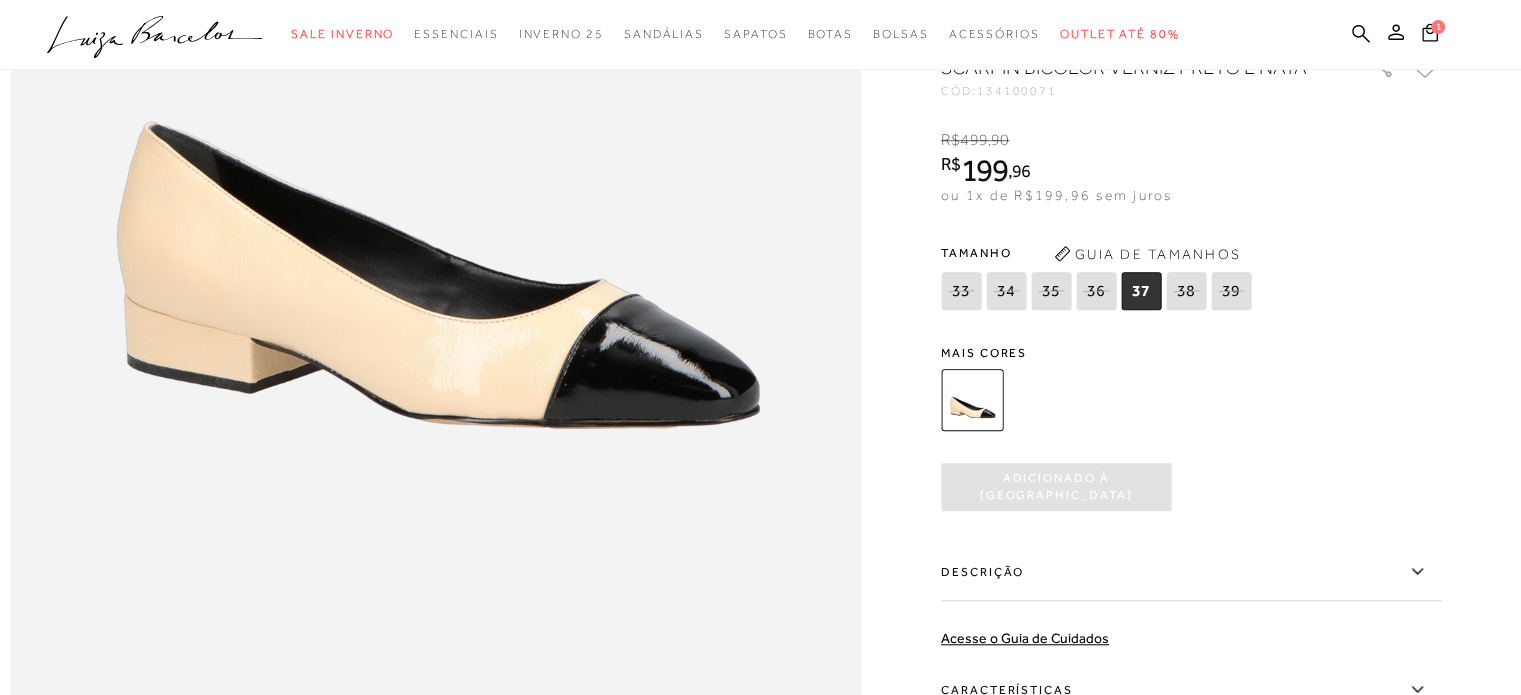 scroll, scrollTop: 0, scrollLeft: 0, axis: both 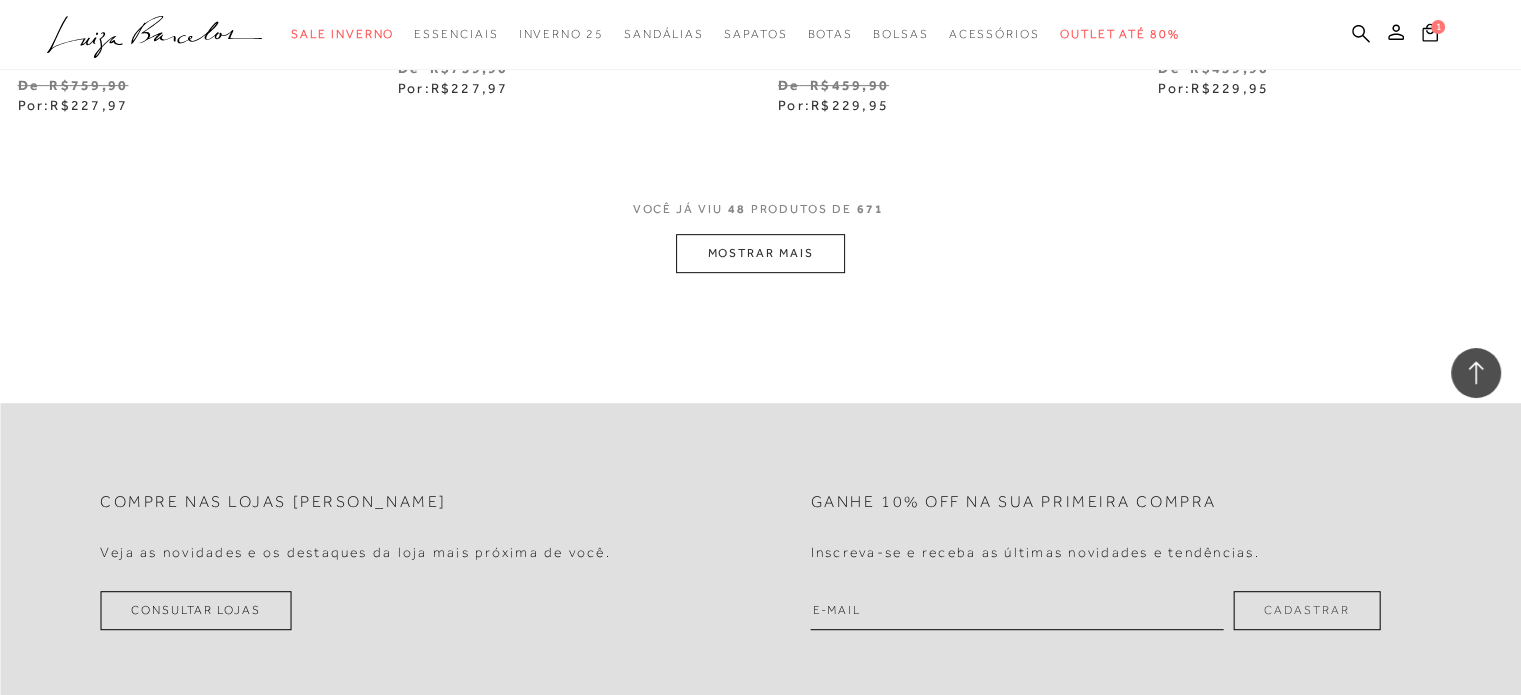 click on "MOSTRAR MAIS" at bounding box center (760, 253) 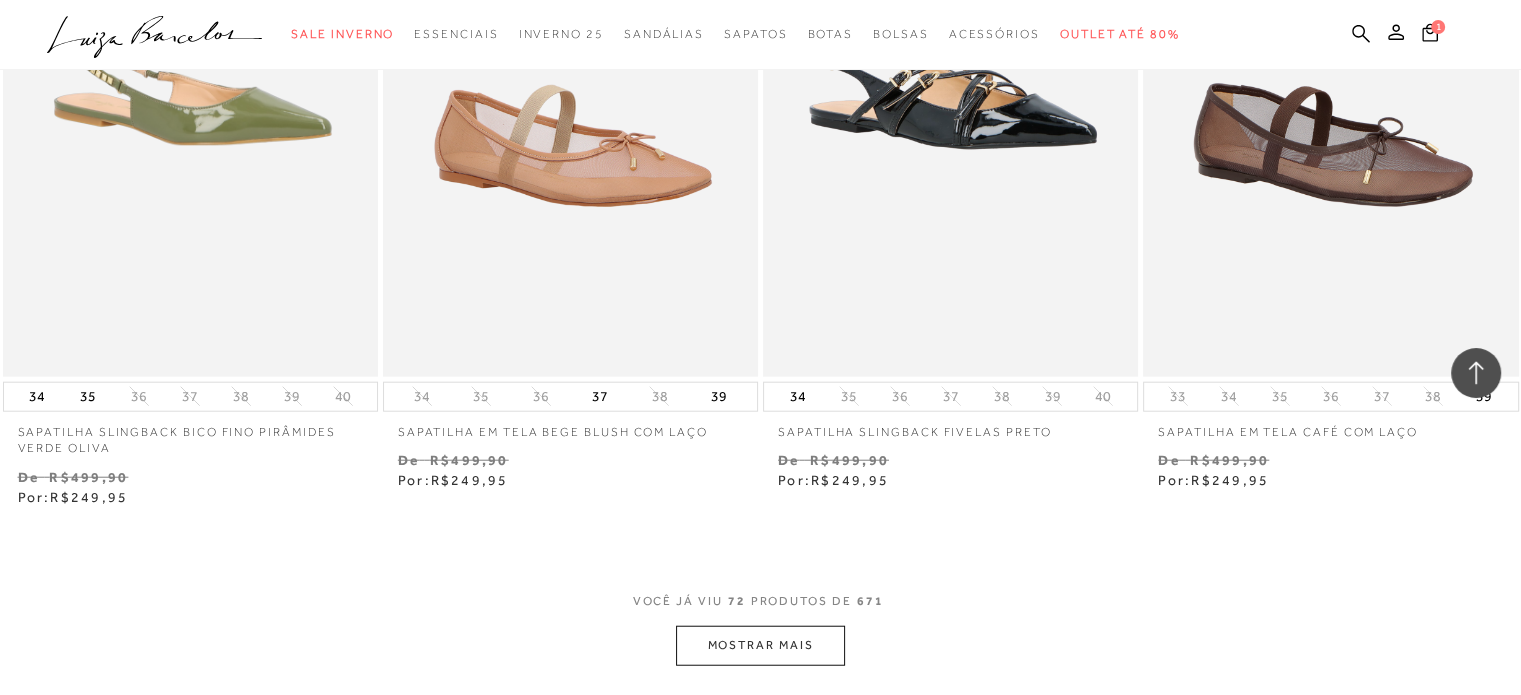 scroll, scrollTop: 12820, scrollLeft: 0, axis: vertical 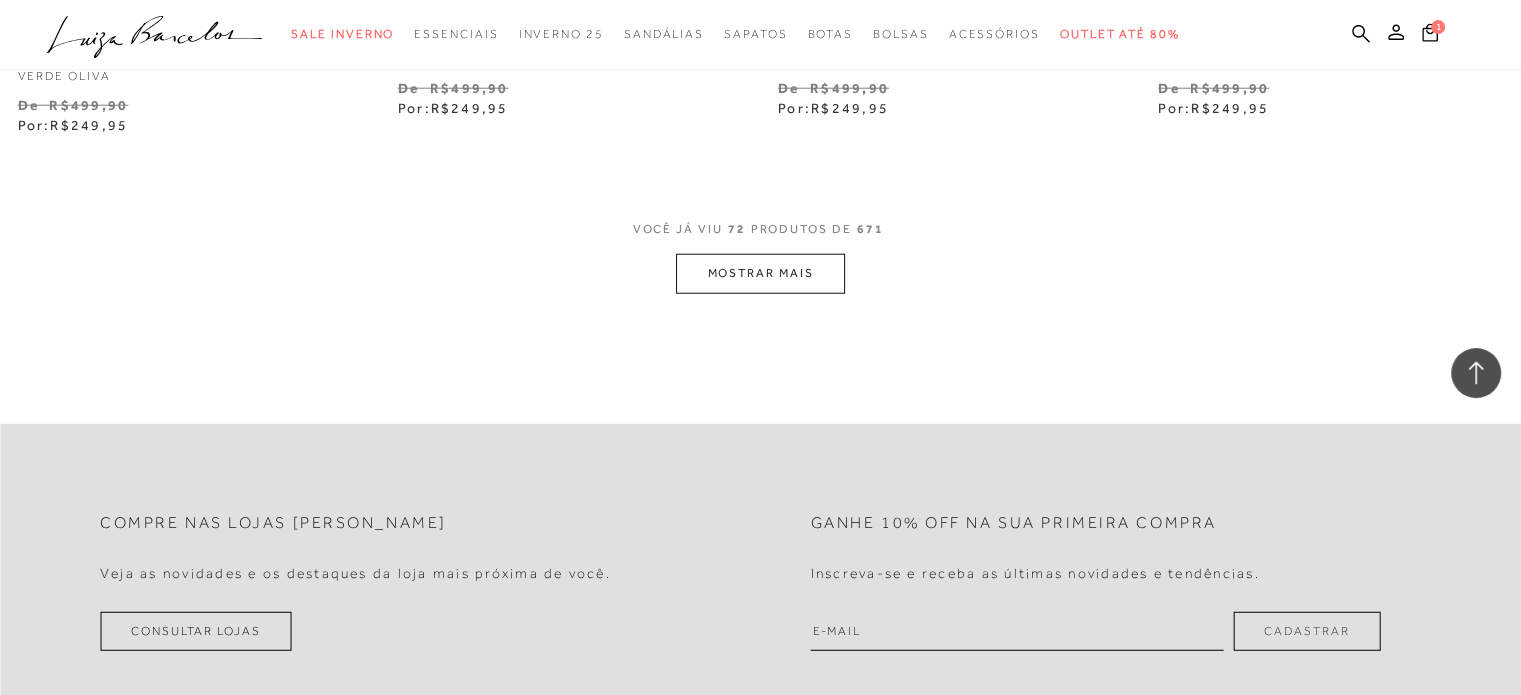 click on "MOSTRAR MAIS" at bounding box center (760, 273) 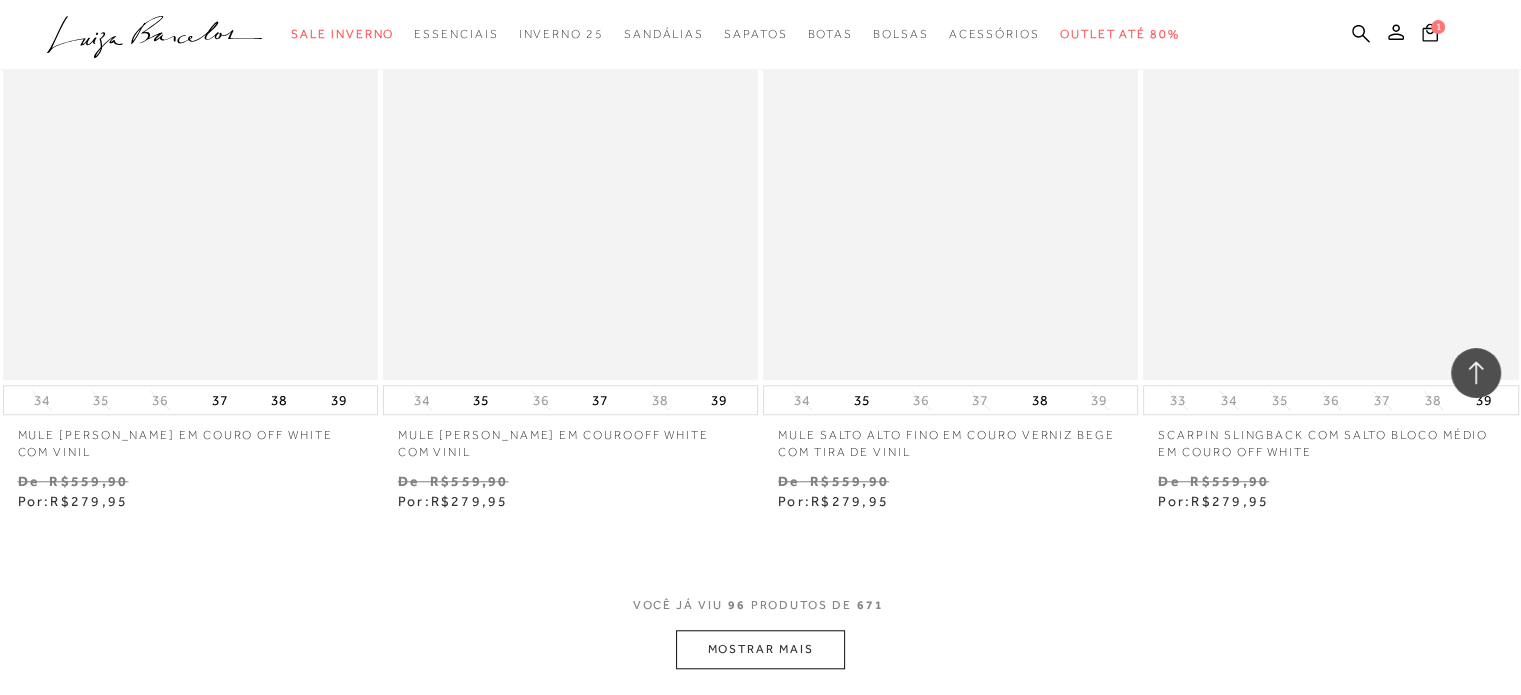 scroll, scrollTop: 17059, scrollLeft: 0, axis: vertical 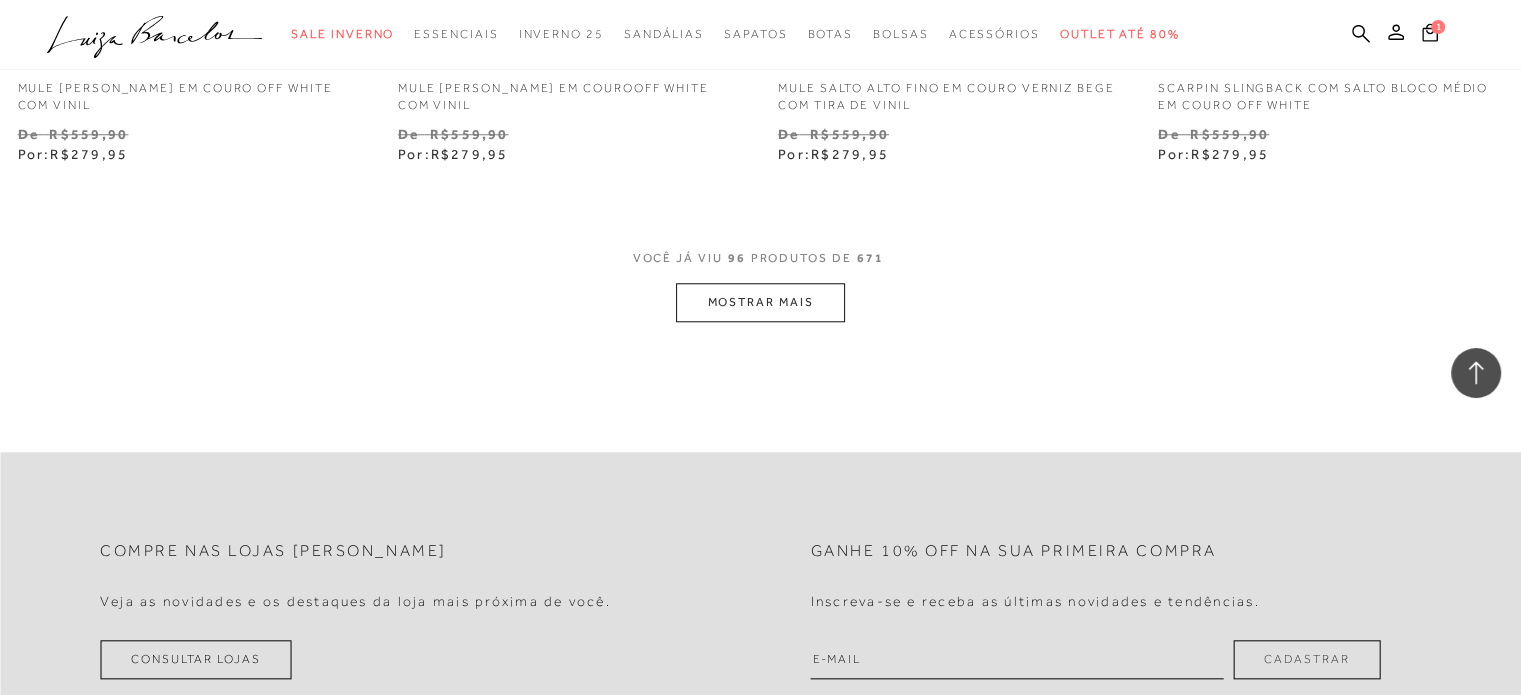 click on "MOSTRAR MAIS" at bounding box center (760, 302) 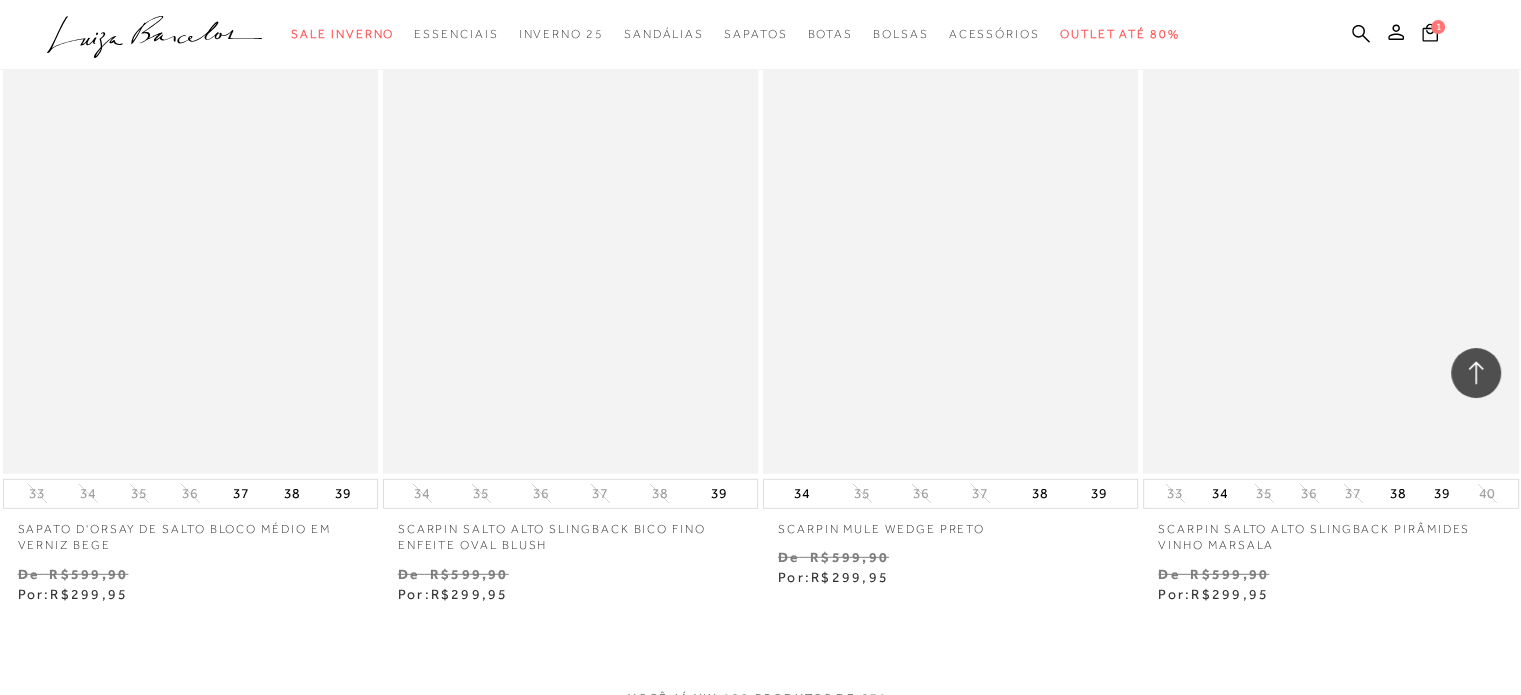 scroll, scrollTop: 21356, scrollLeft: 0, axis: vertical 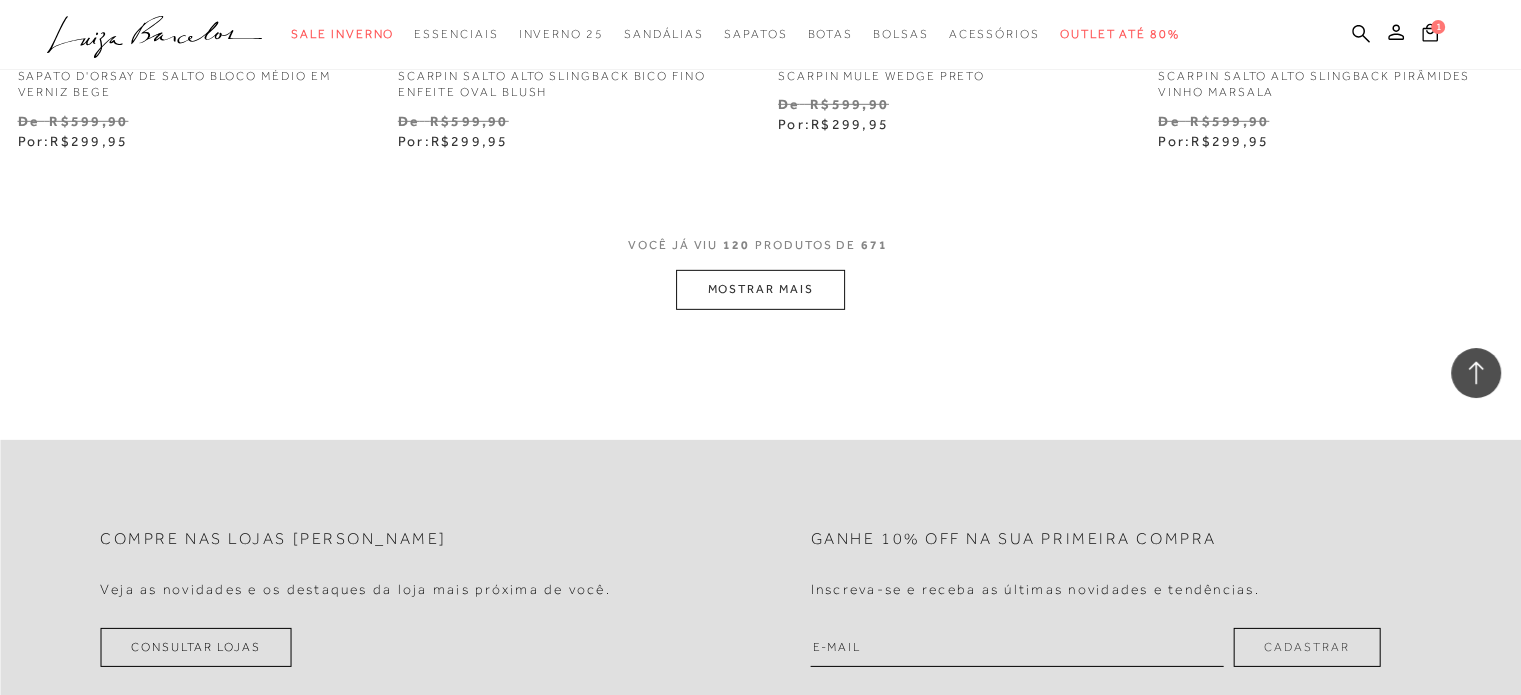 click on "MOSTRAR MAIS" at bounding box center (760, 289) 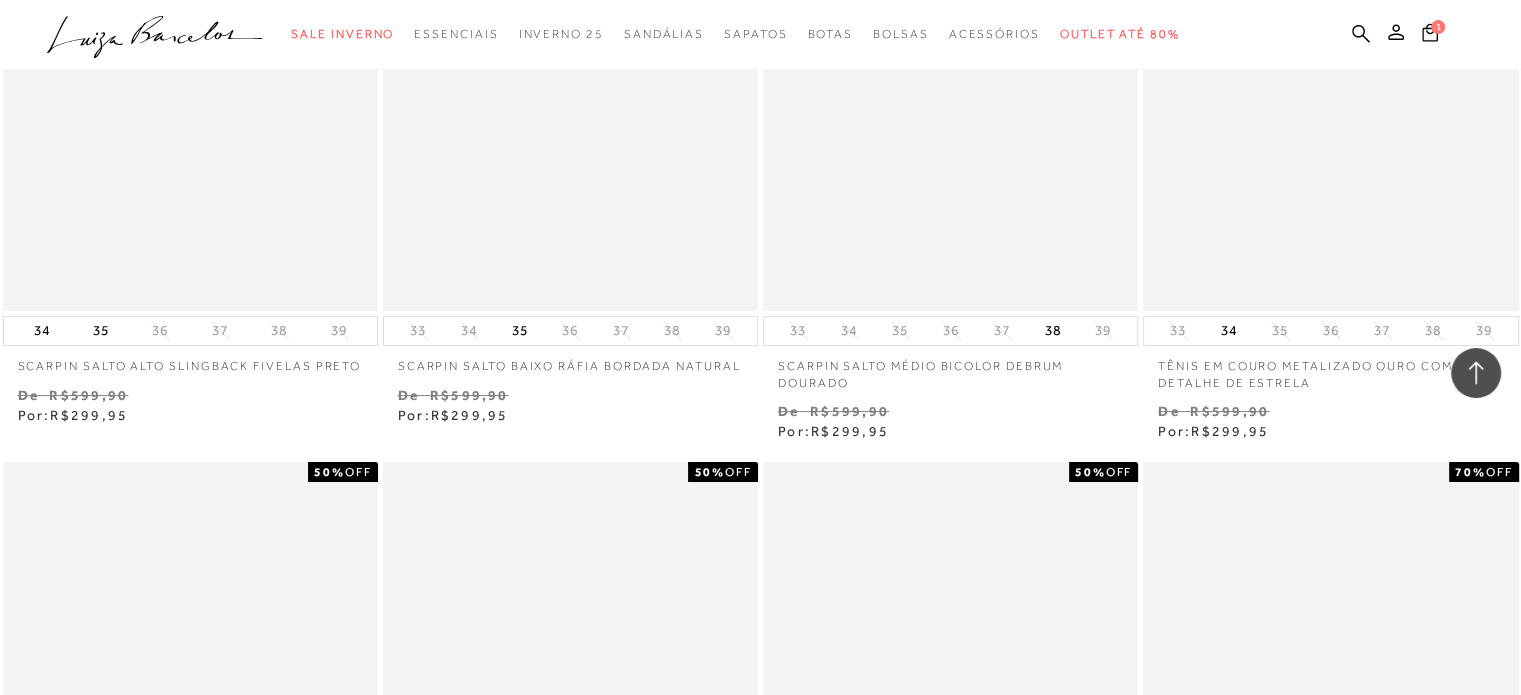 scroll, scrollTop: 24496, scrollLeft: 0, axis: vertical 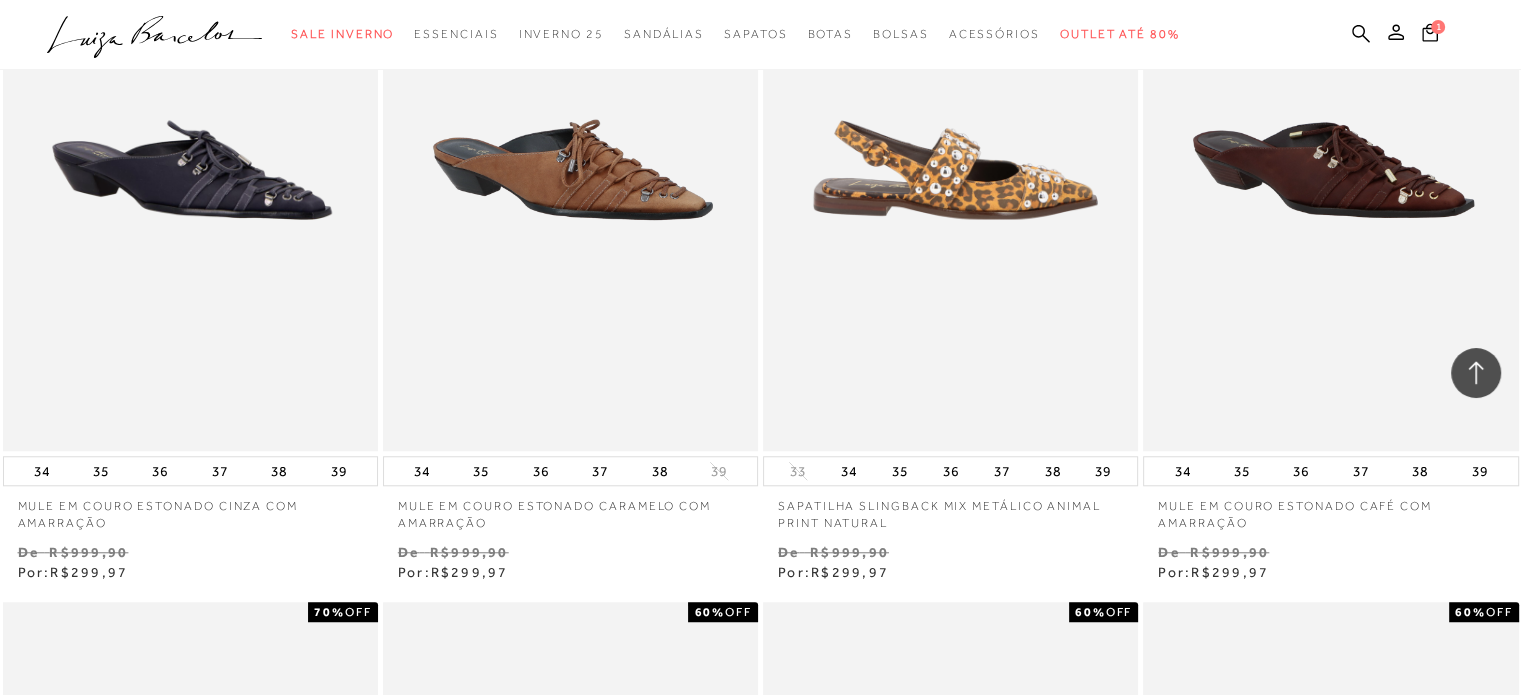 click at bounding box center [951, 169] 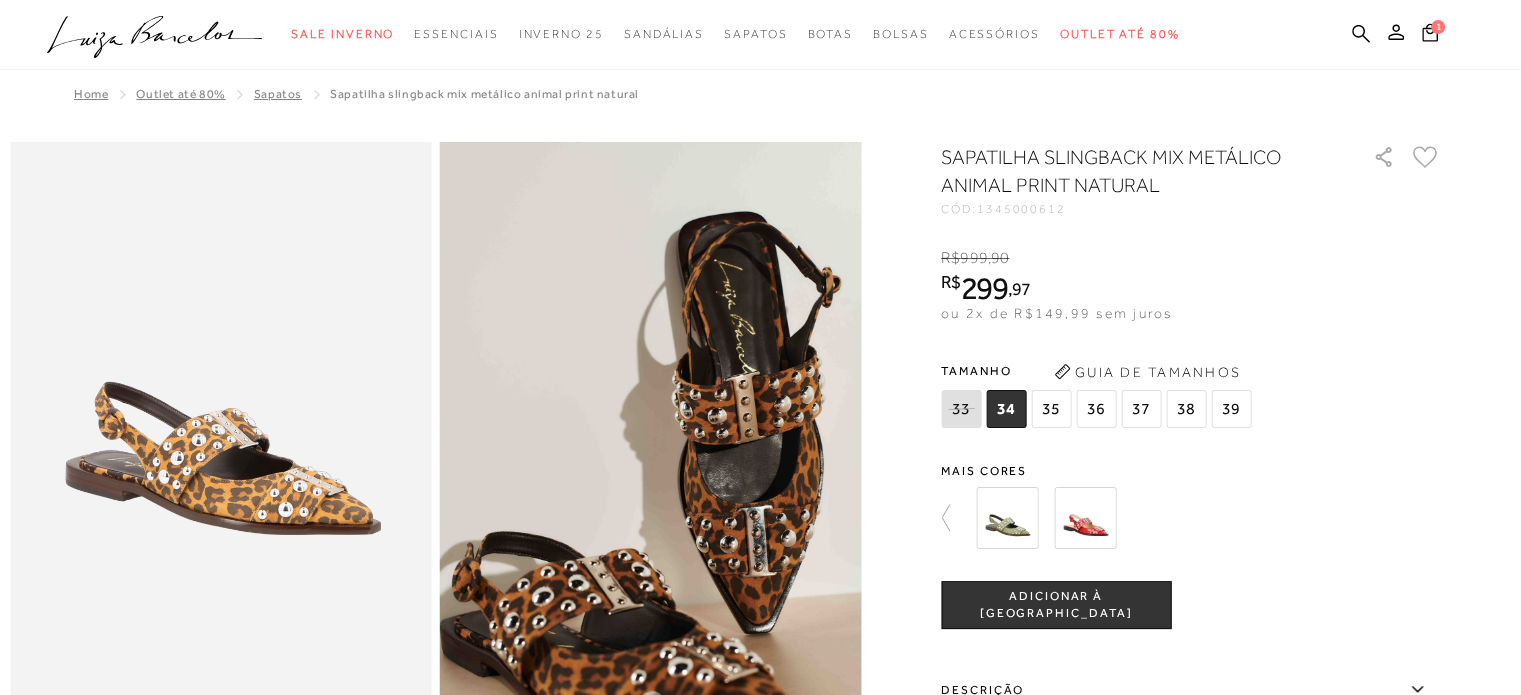scroll, scrollTop: 0, scrollLeft: 0, axis: both 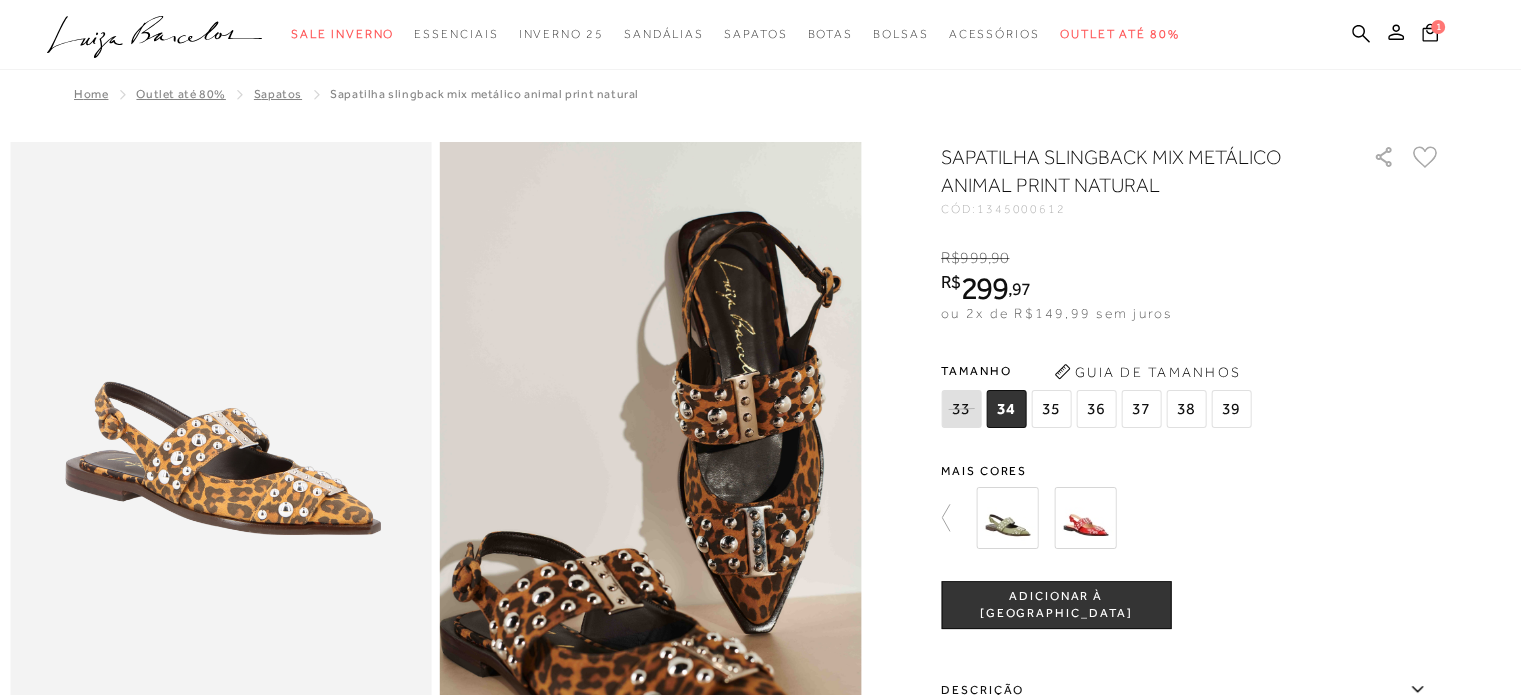 click on "38" at bounding box center (1186, 409) 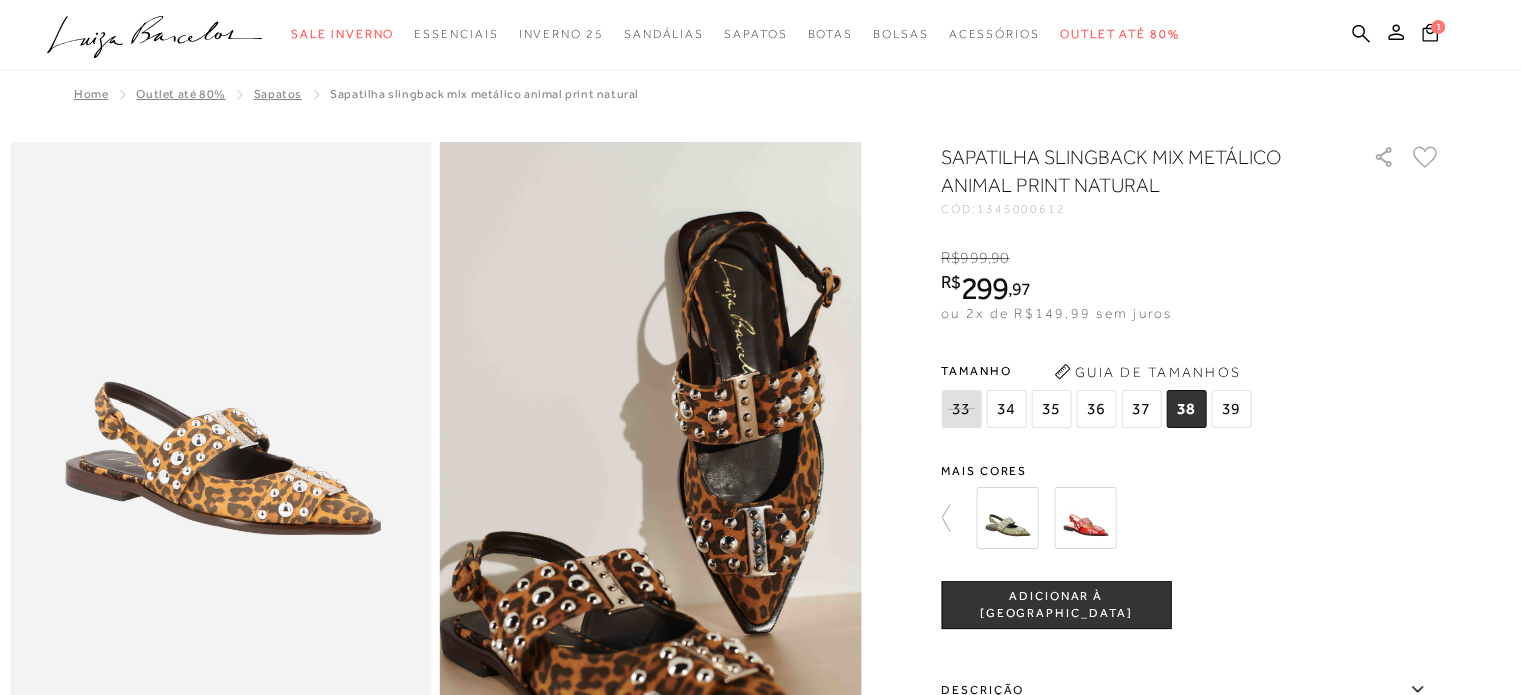 click on "ADICIONAR À [GEOGRAPHIC_DATA]" at bounding box center [1056, 605] 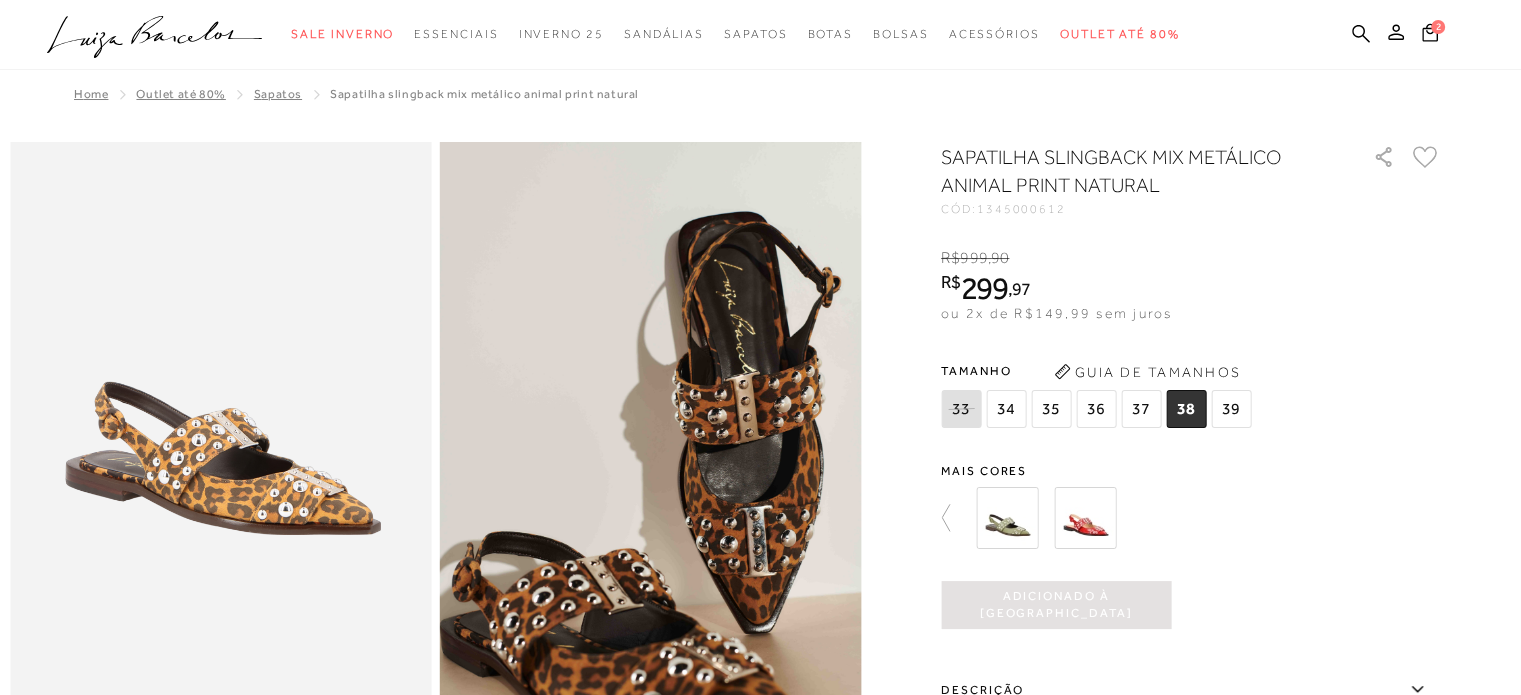 scroll, scrollTop: 0, scrollLeft: 0, axis: both 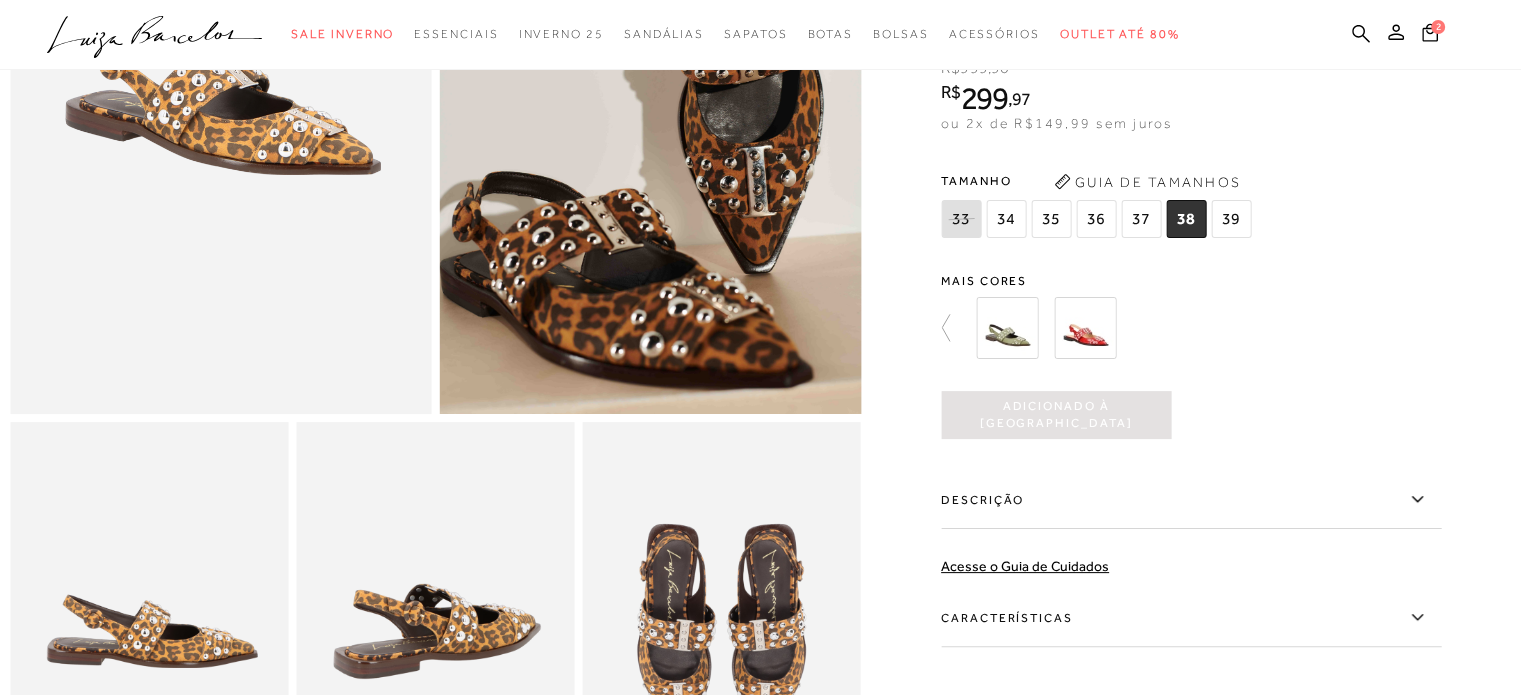 click at bounding box center (1085, 328) 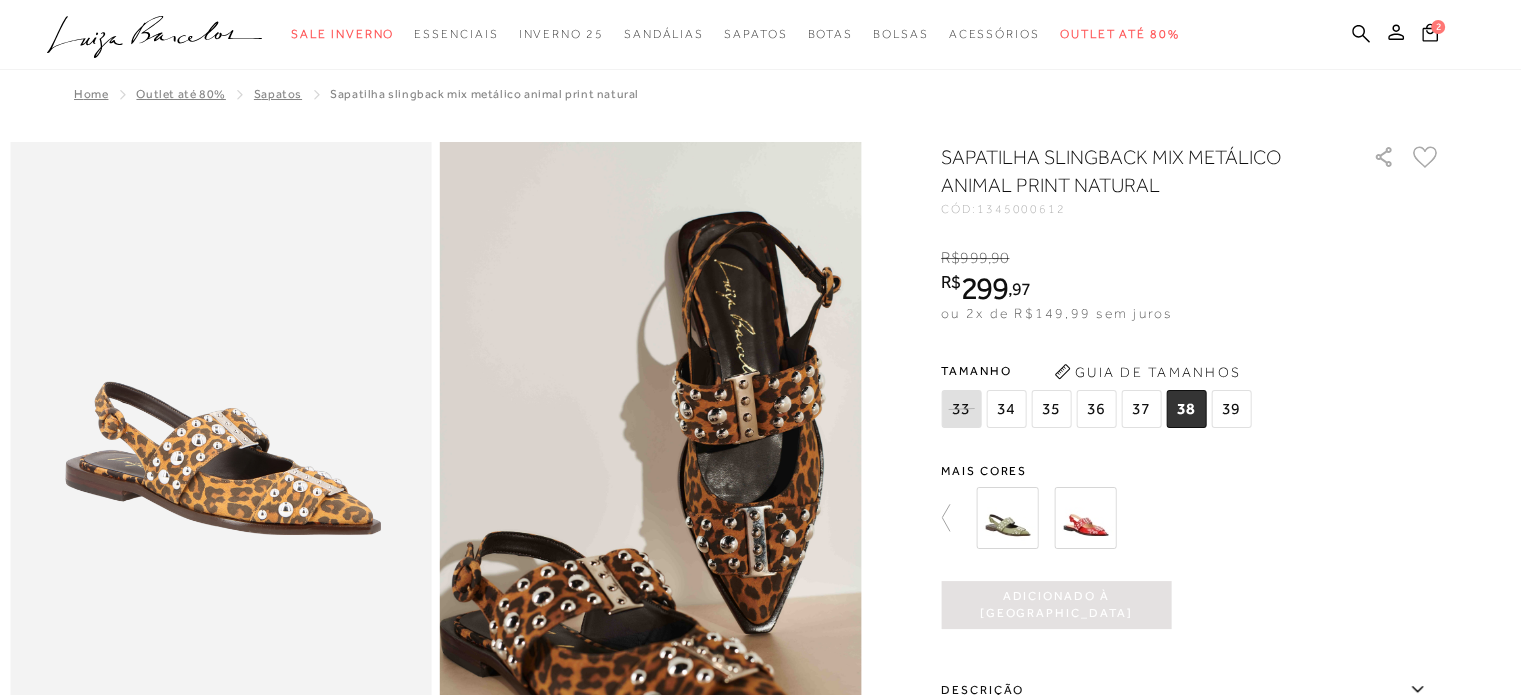 scroll, scrollTop: 2504, scrollLeft: 0, axis: vertical 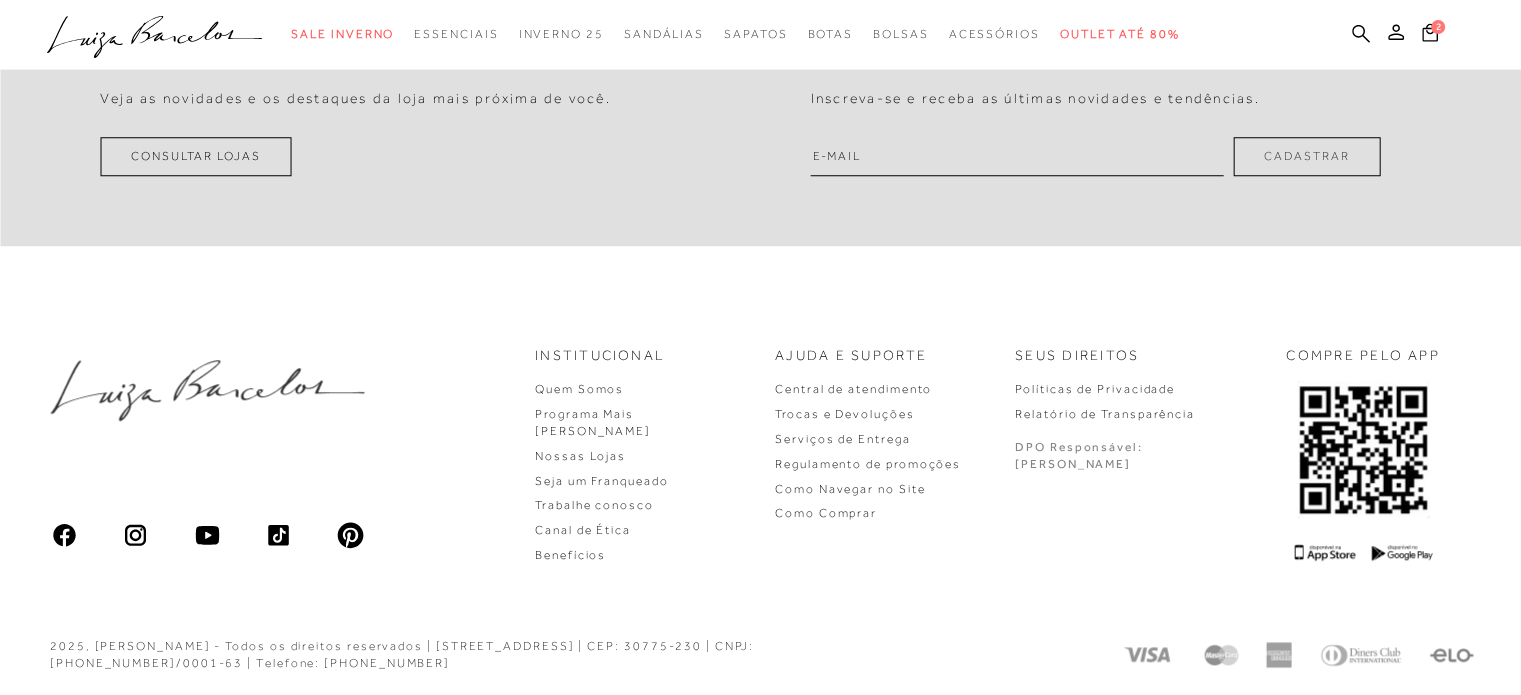 click at bounding box center [1284, -1045] 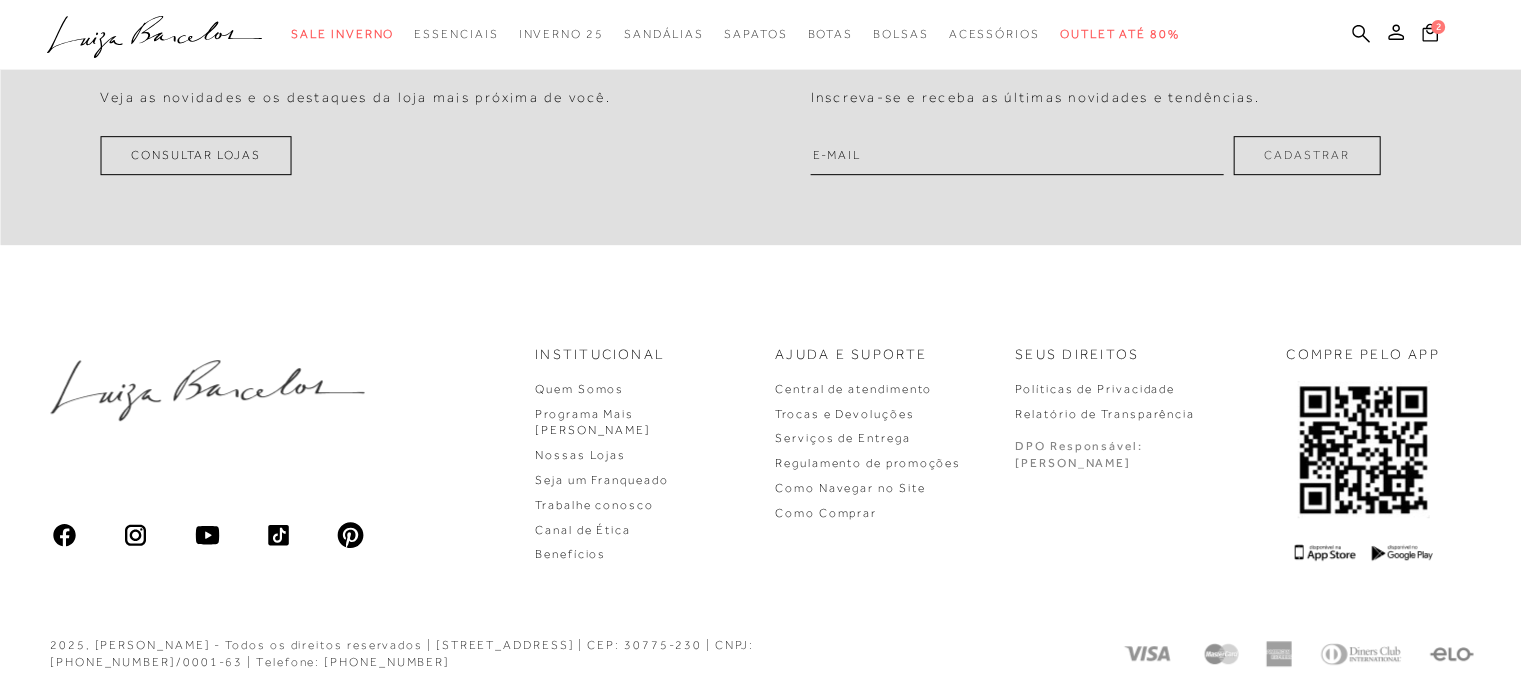 scroll, scrollTop: 0, scrollLeft: 0, axis: both 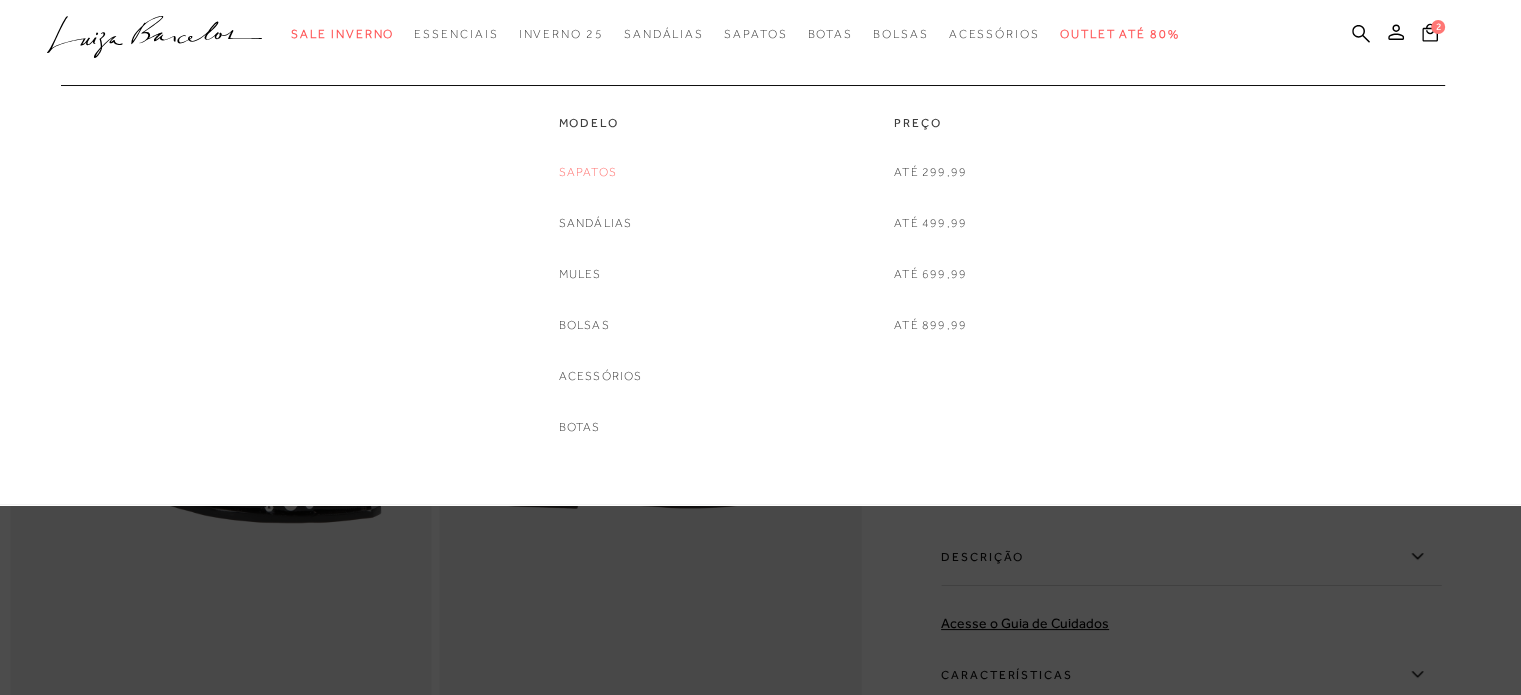 click on "Sapatos" at bounding box center (588, 172) 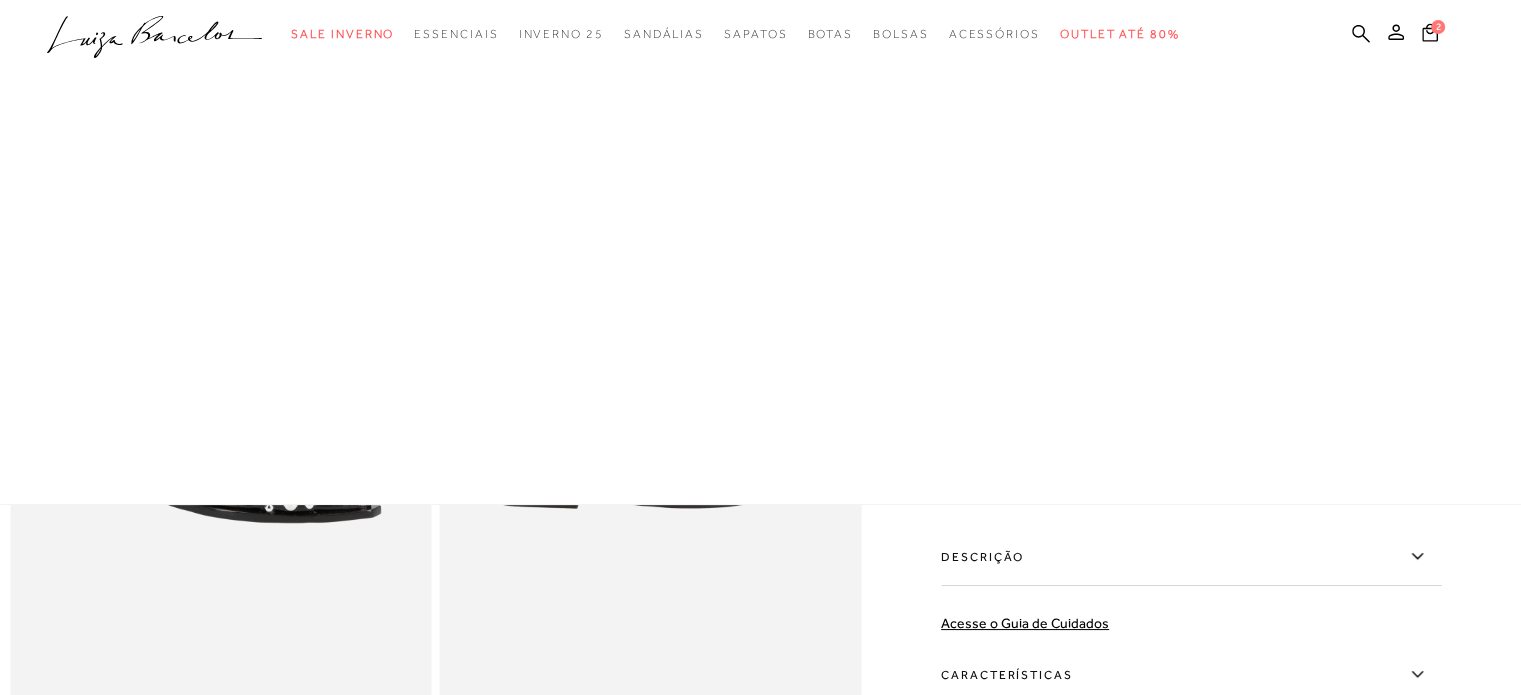 scroll, scrollTop: 0, scrollLeft: 0, axis: both 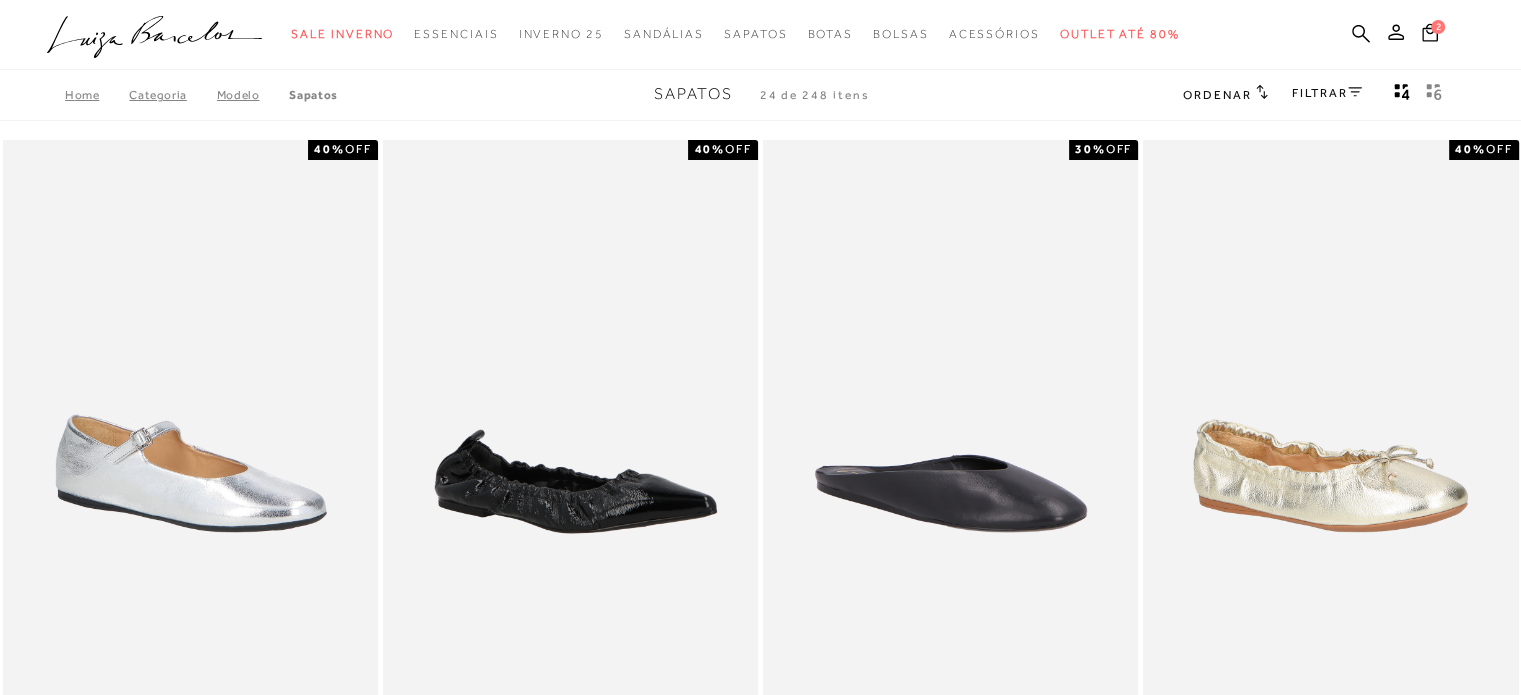 click on "Ordenar" at bounding box center [1225, 94] 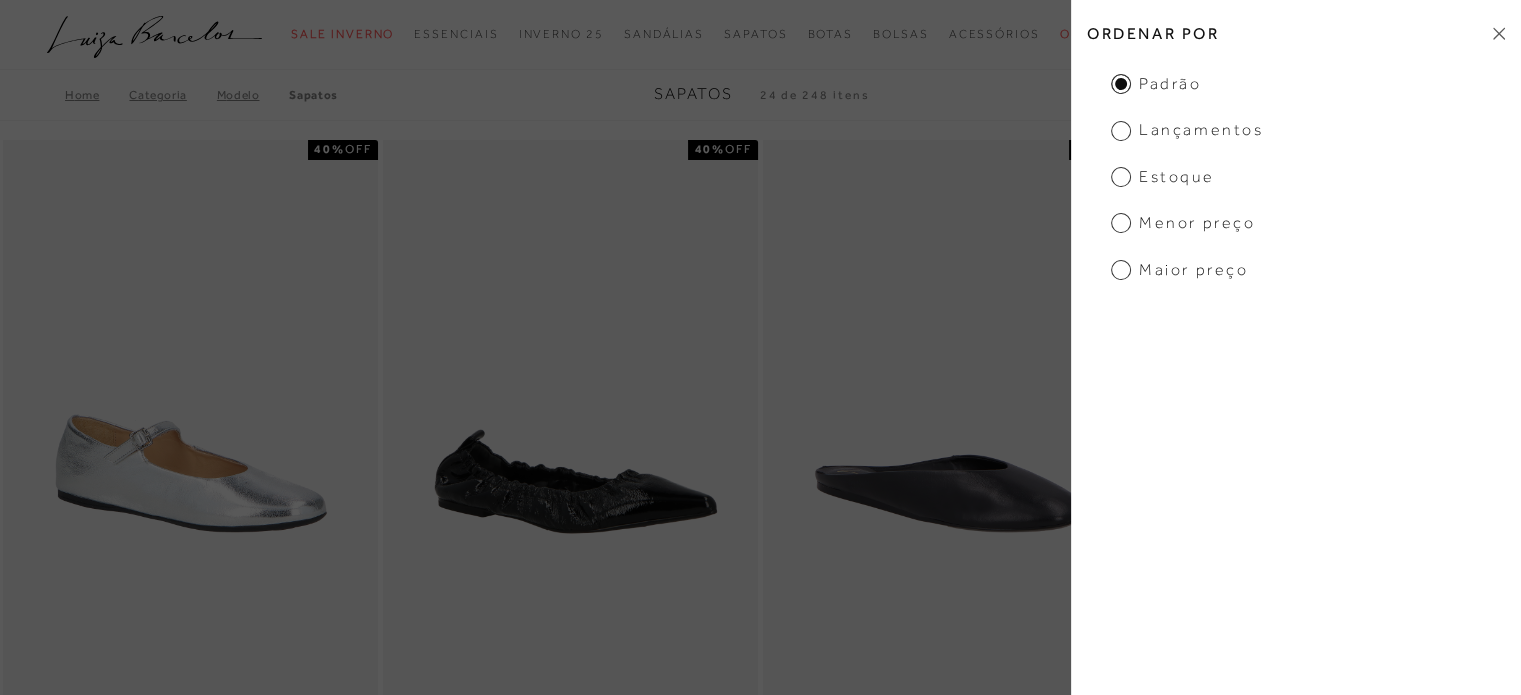 click on "Menor preço" at bounding box center [1183, 223] 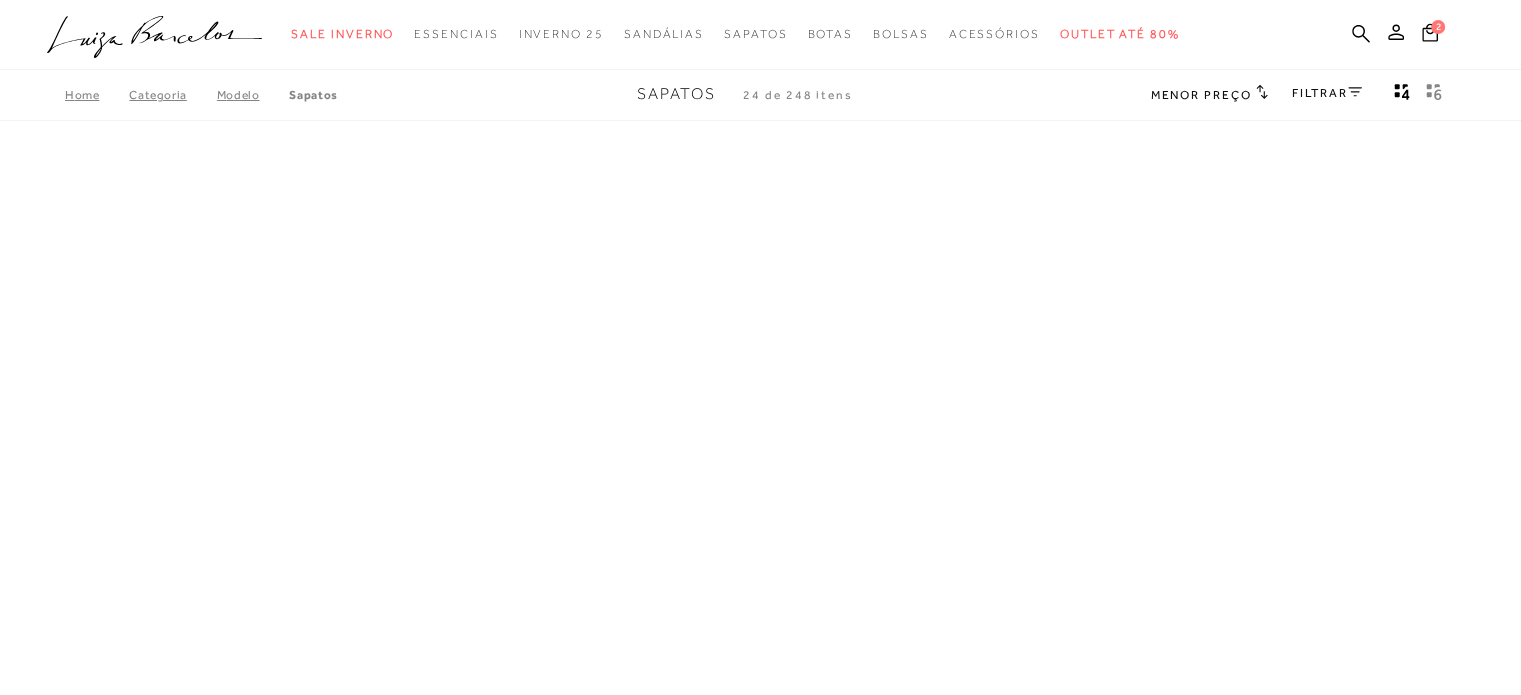 scroll, scrollTop: 0, scrollLeft: 0, axis: both 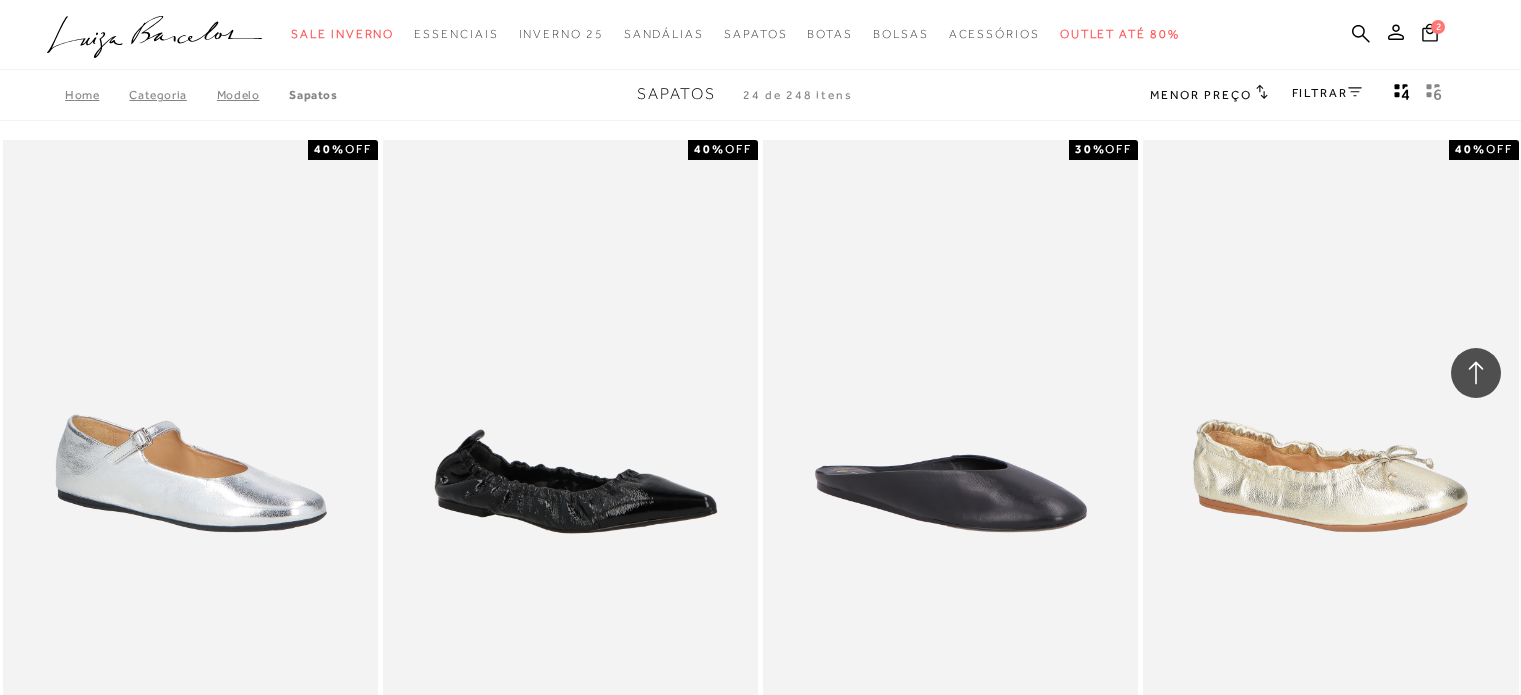 click on "MOSTRAR MAIS" at bounding box center [760, 8826] 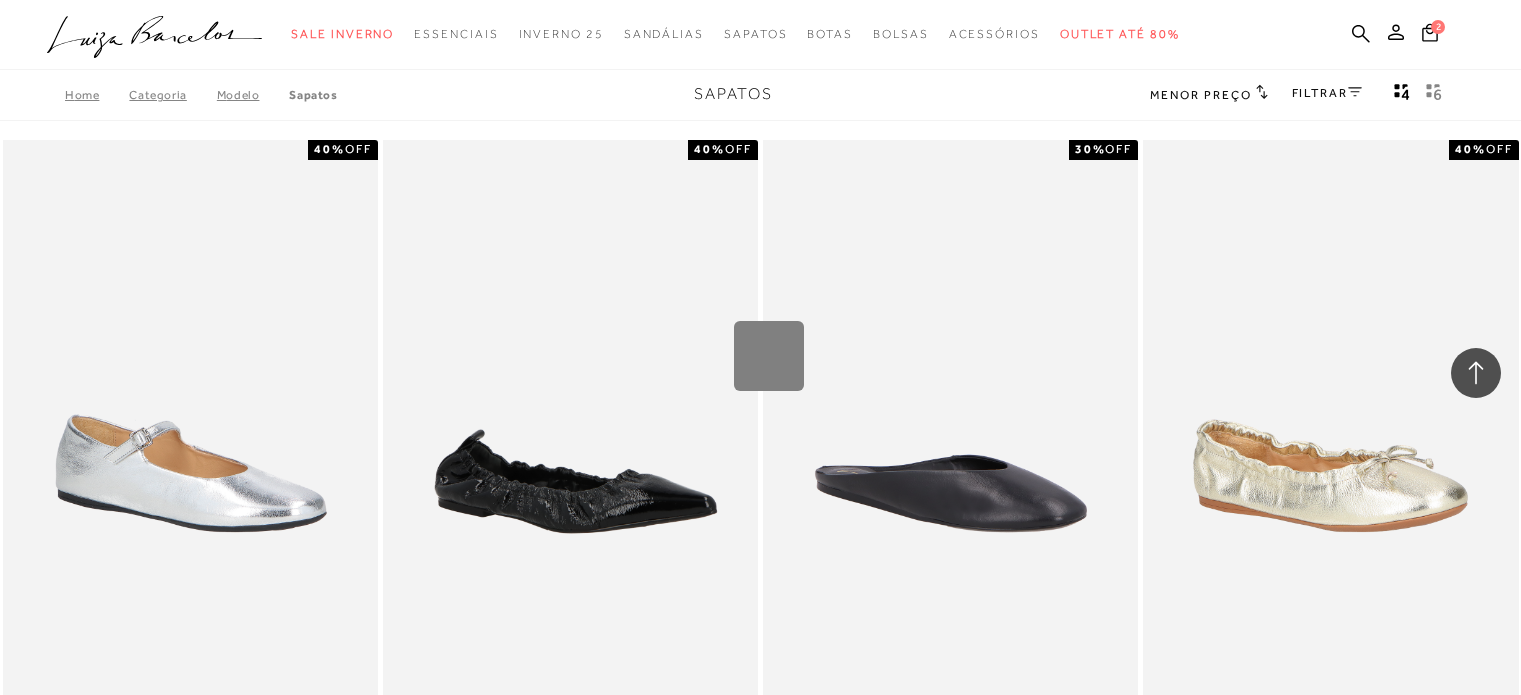 scroll, scrollTop: 8502, scrollLeft: 0, axis: vertical 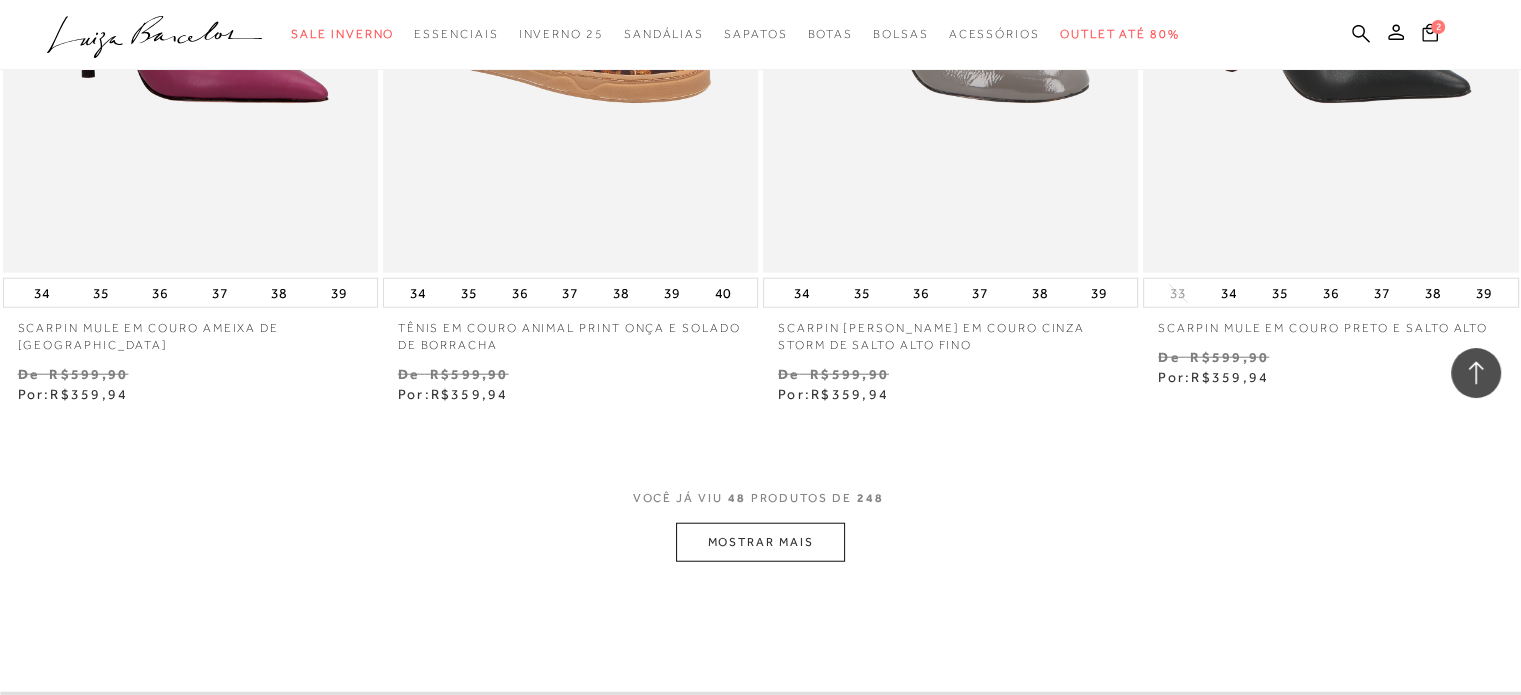 click on "MOSTRAR MAIS" at bounding box center (760, 542) 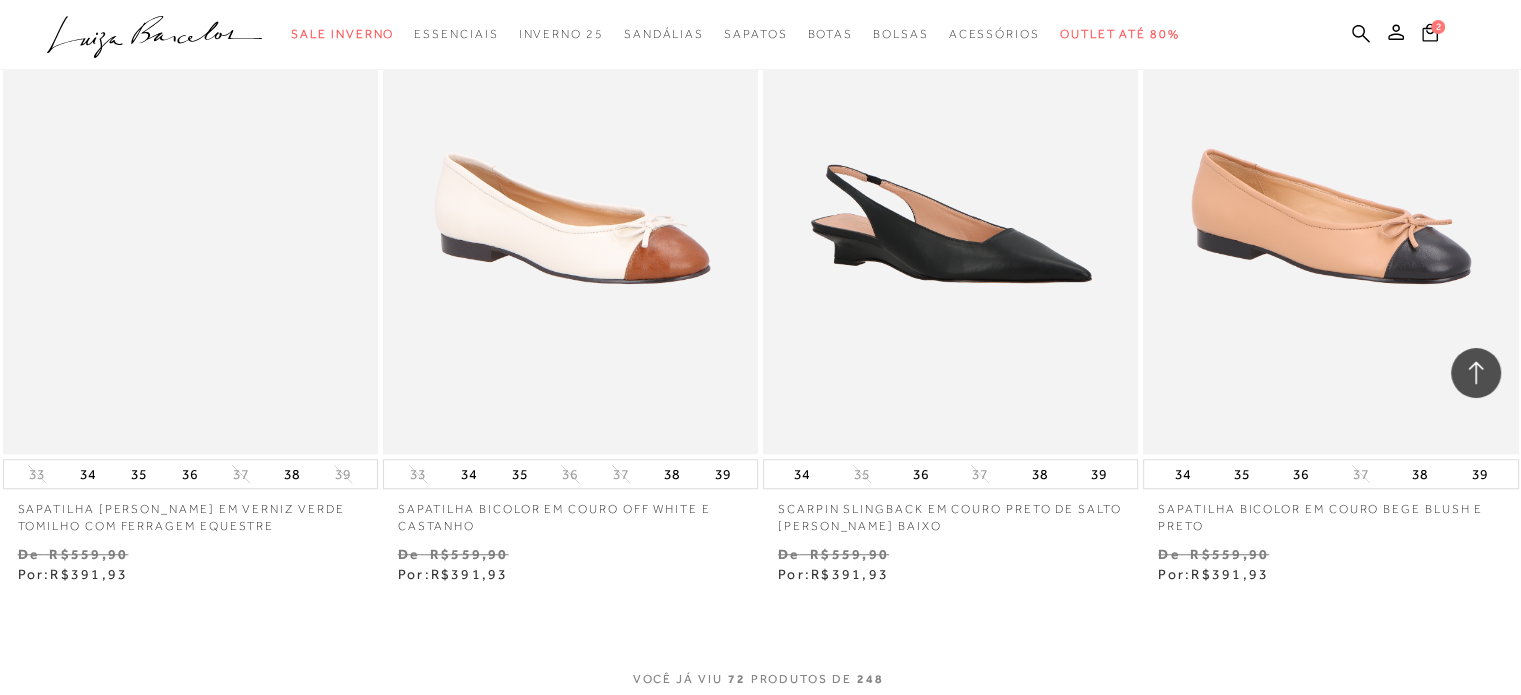 scroll, scrollTop: 17032, scrollLeft: 0, axis: vertical 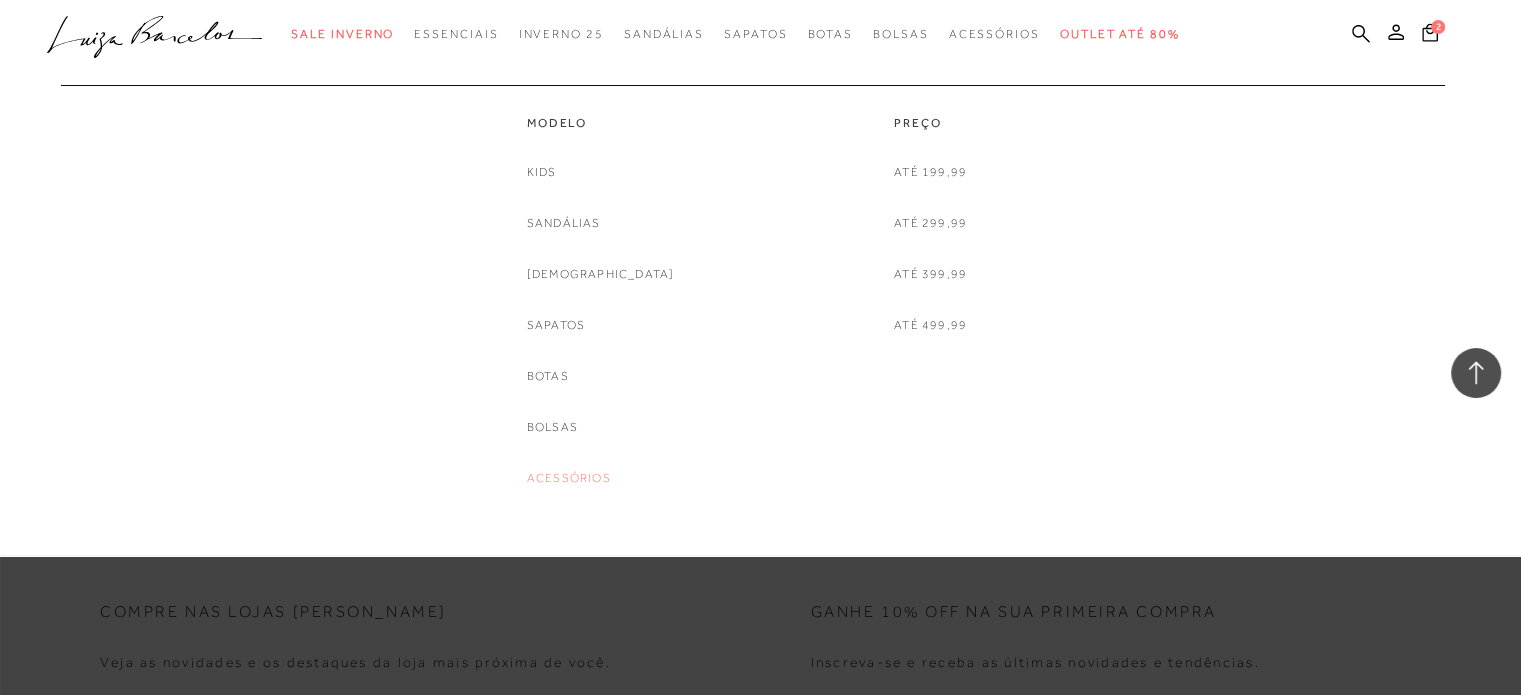 click on "Acessórios" at bounding box center [569, 478] 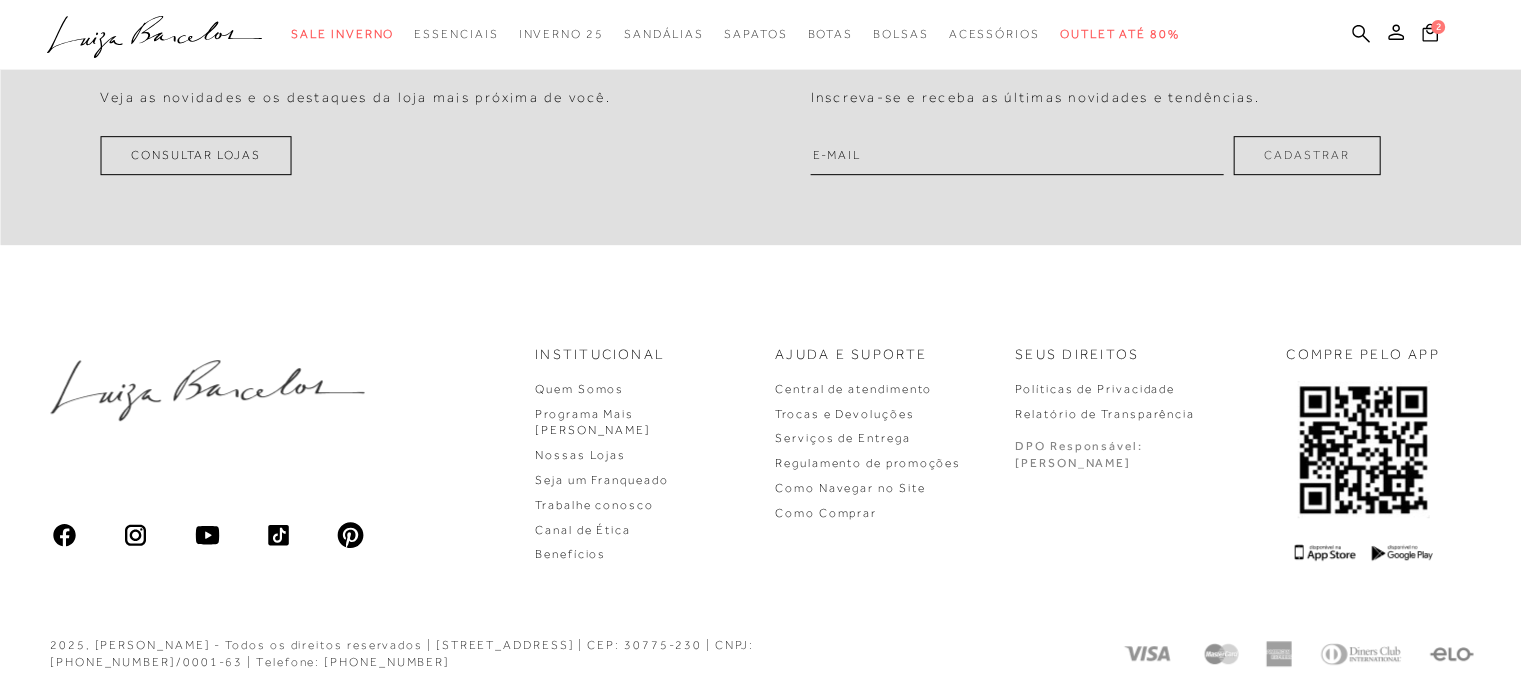 scroll, scrollTop: 0, scrollLeft: 0, axis: both 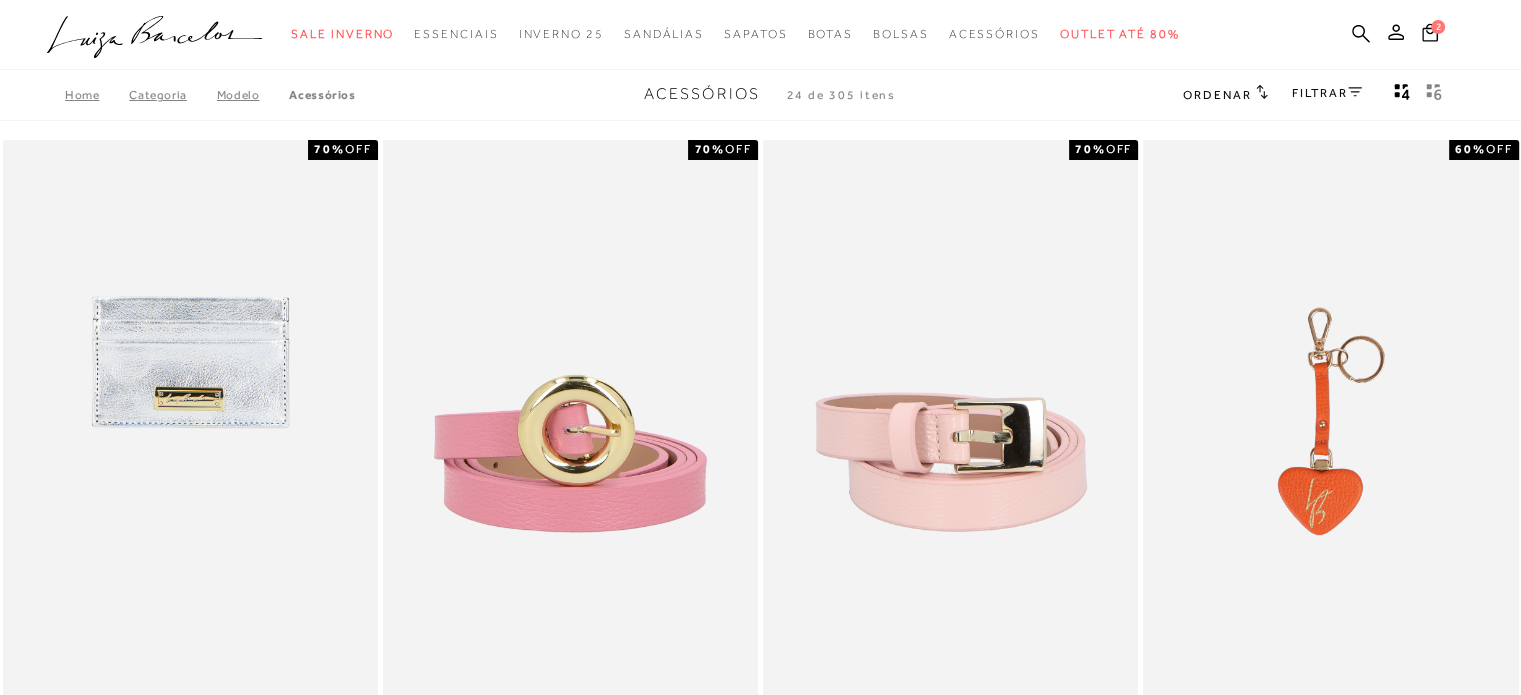 click on "Ordenar" at bounding box center [1217, 95] 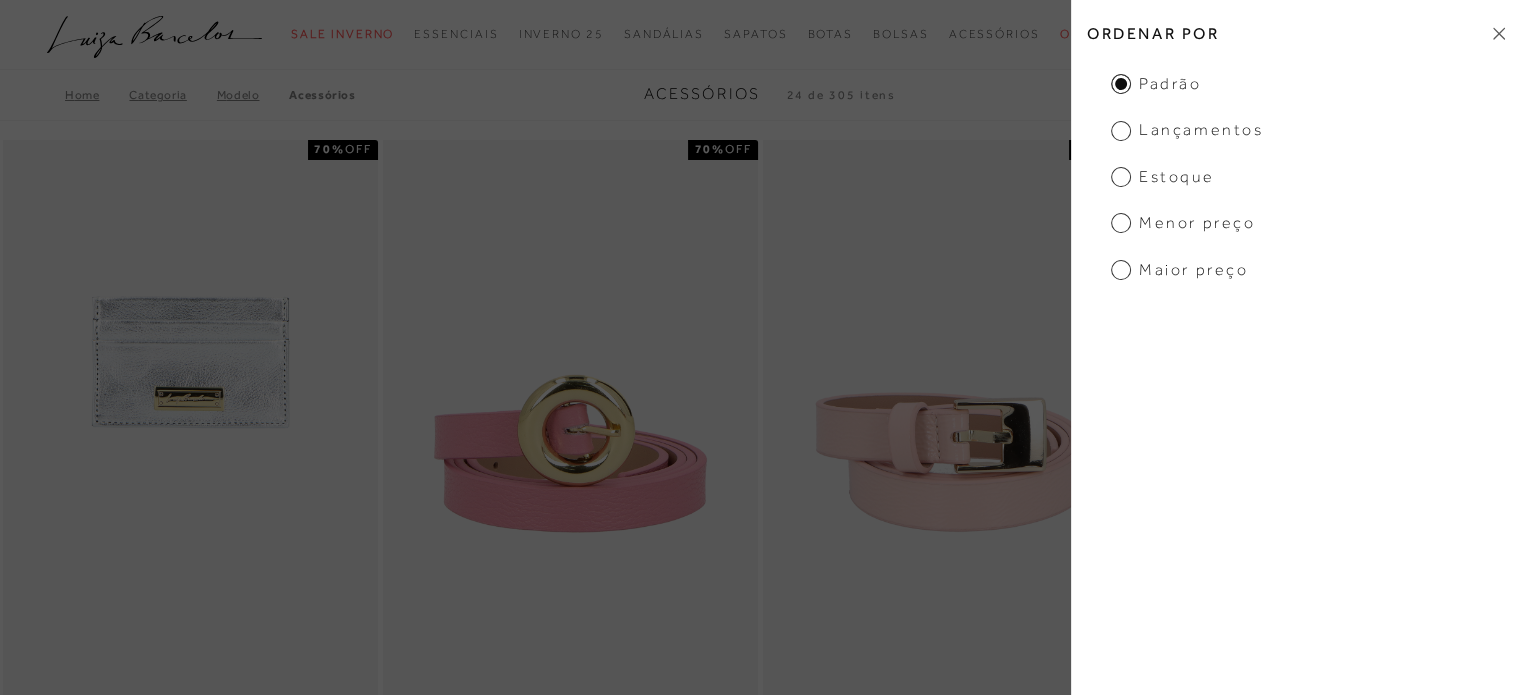 click on "Menor preço" at bounding box center (1183, 223) 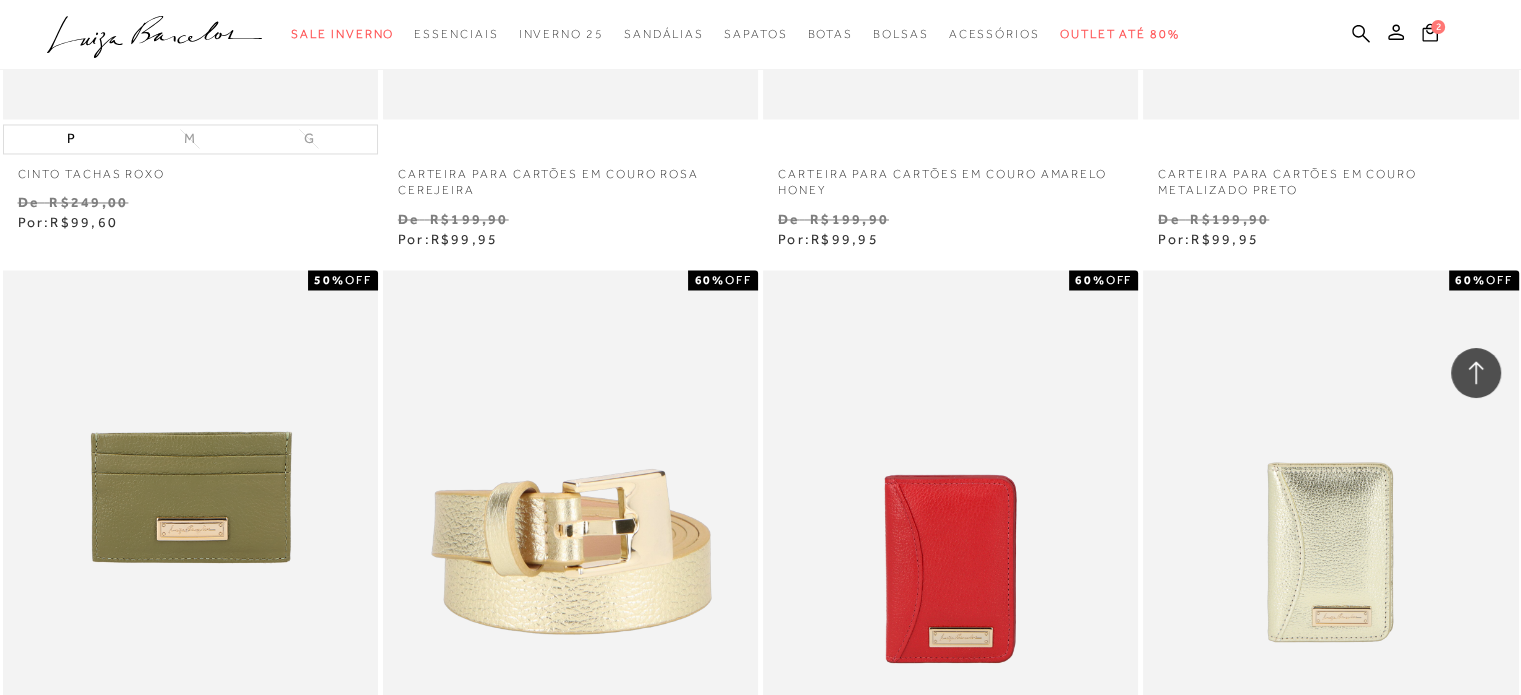 scroll, scrollTop: 3720, scrollLeft: 0, axis: vertical 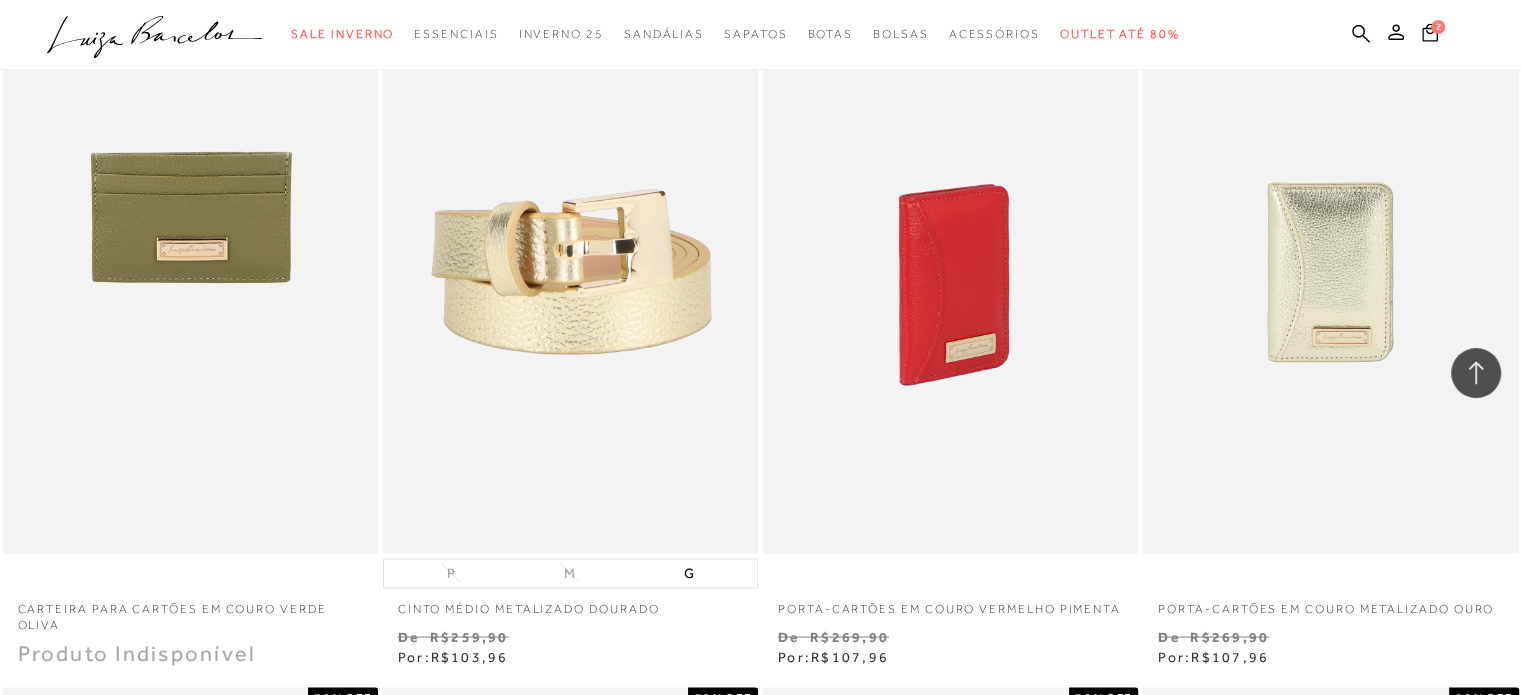click at bounding box center (951, 271) 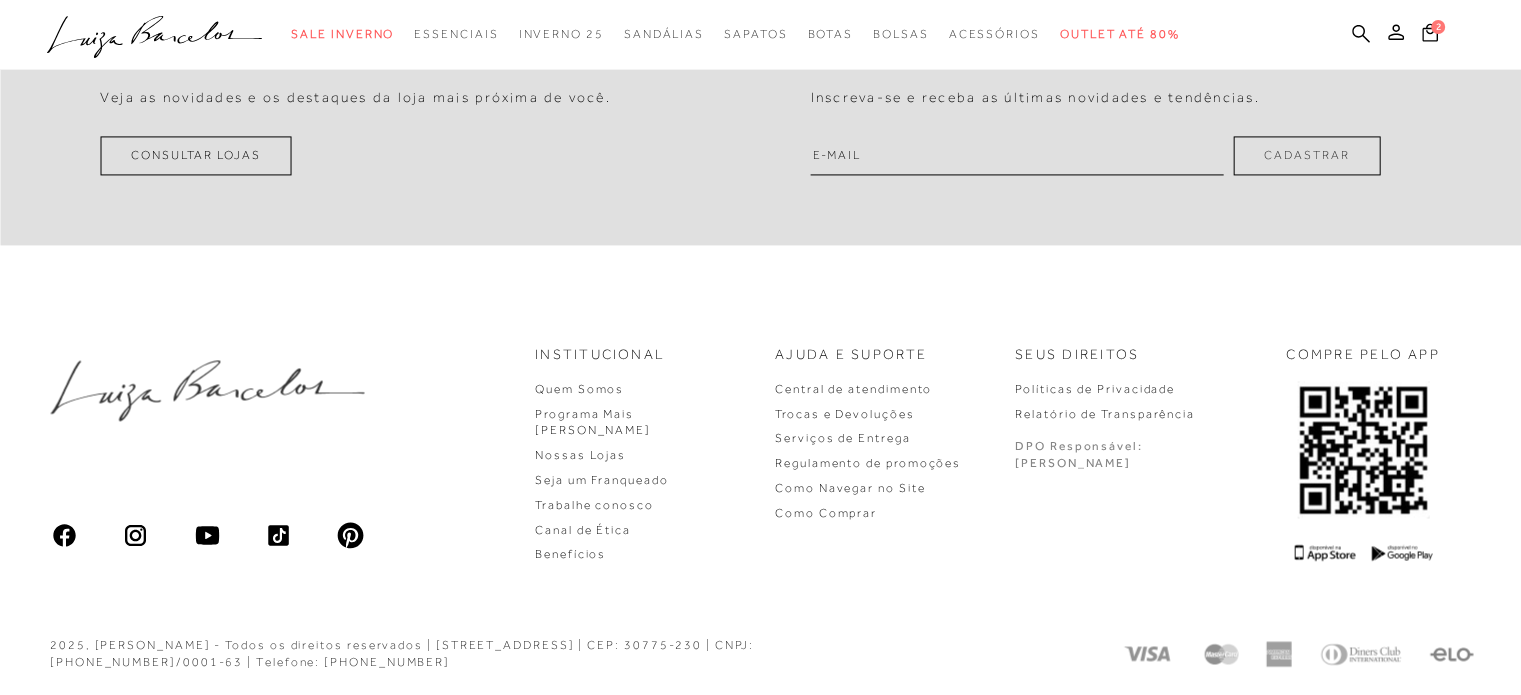 click on "PORTA-CARTÕES EM COURO VERMELHO PIMENTA
CÓD:
899901767
×
É necessário selecionar um tamanho para adicionar o produto como favorito.
Mais cores" at bounding box center (1191, -901) 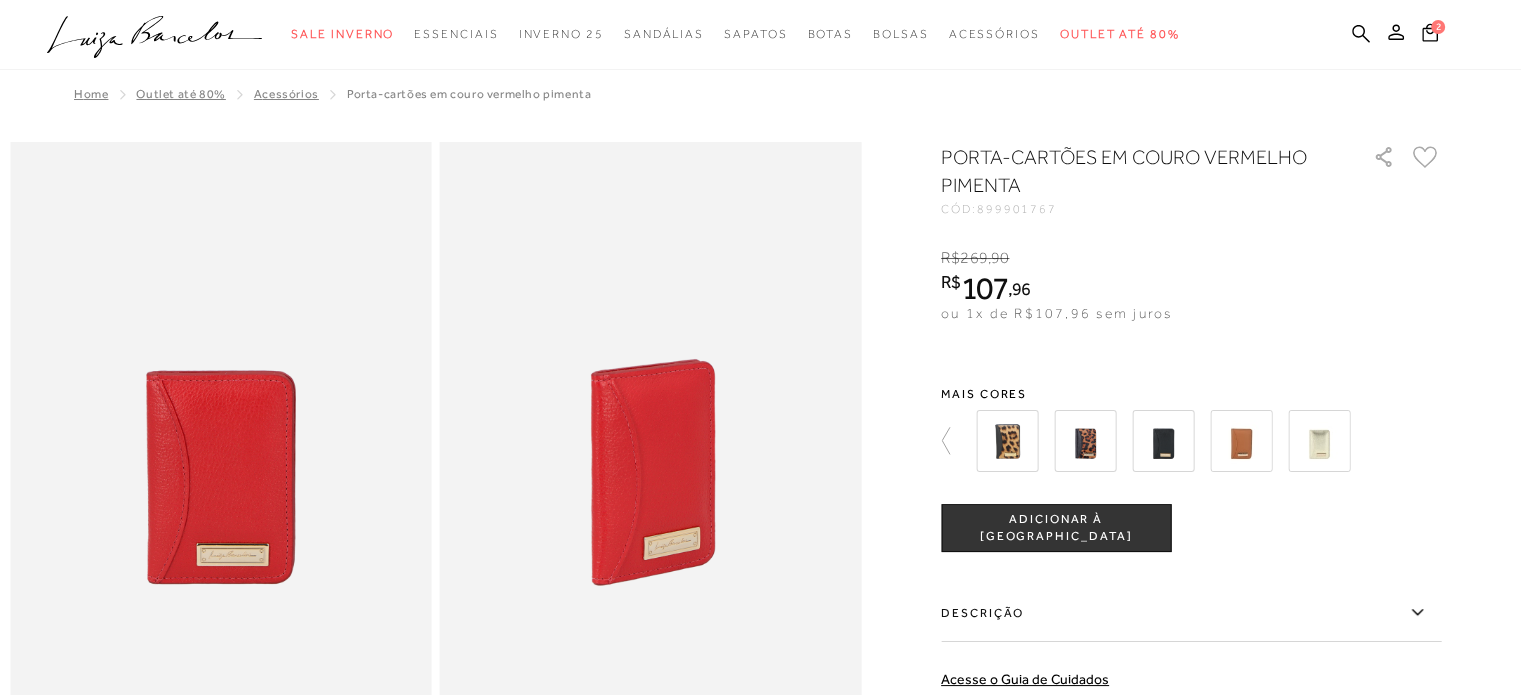 click on "ADICIONAR À [GEOGRAPHIC_DATA]" at bounding box center (1056, 528) 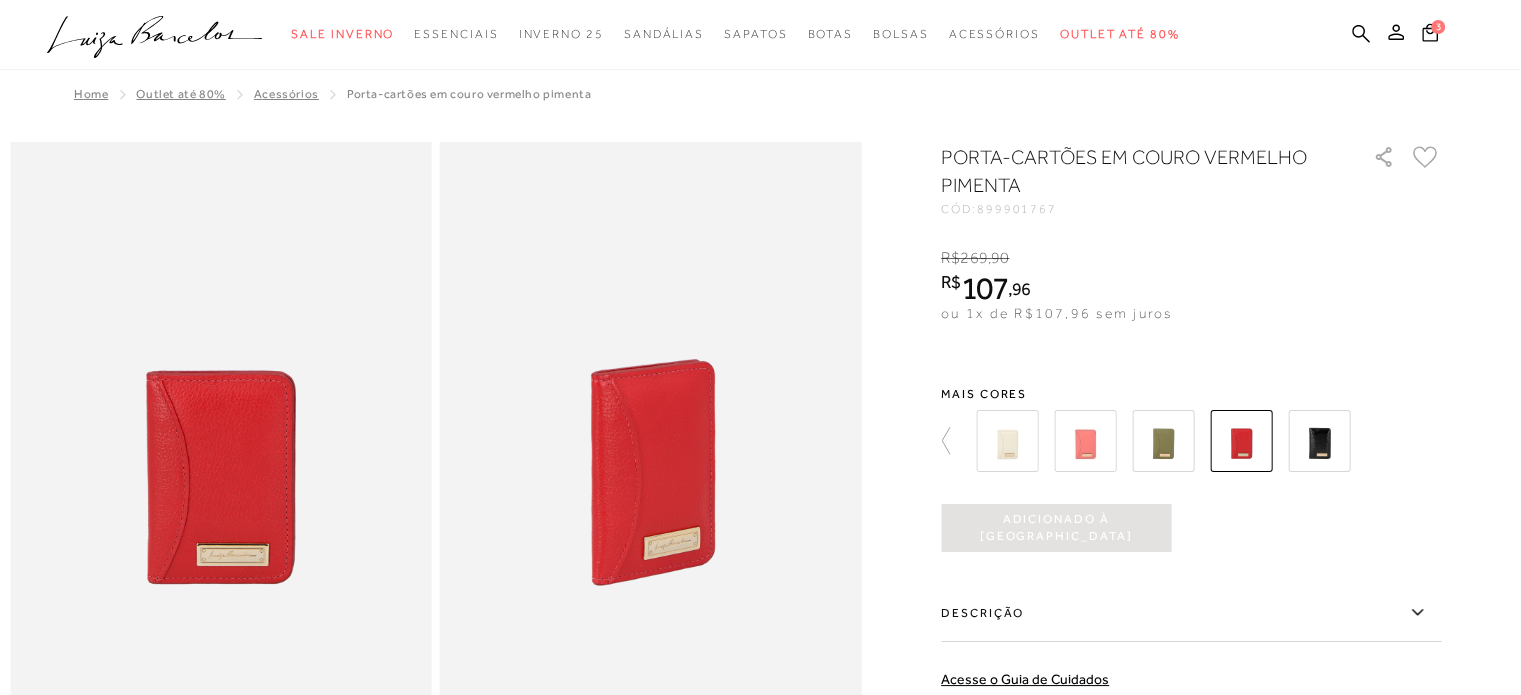 scroll, scrollTop: 0, scrollLeft: 0, axis: both 